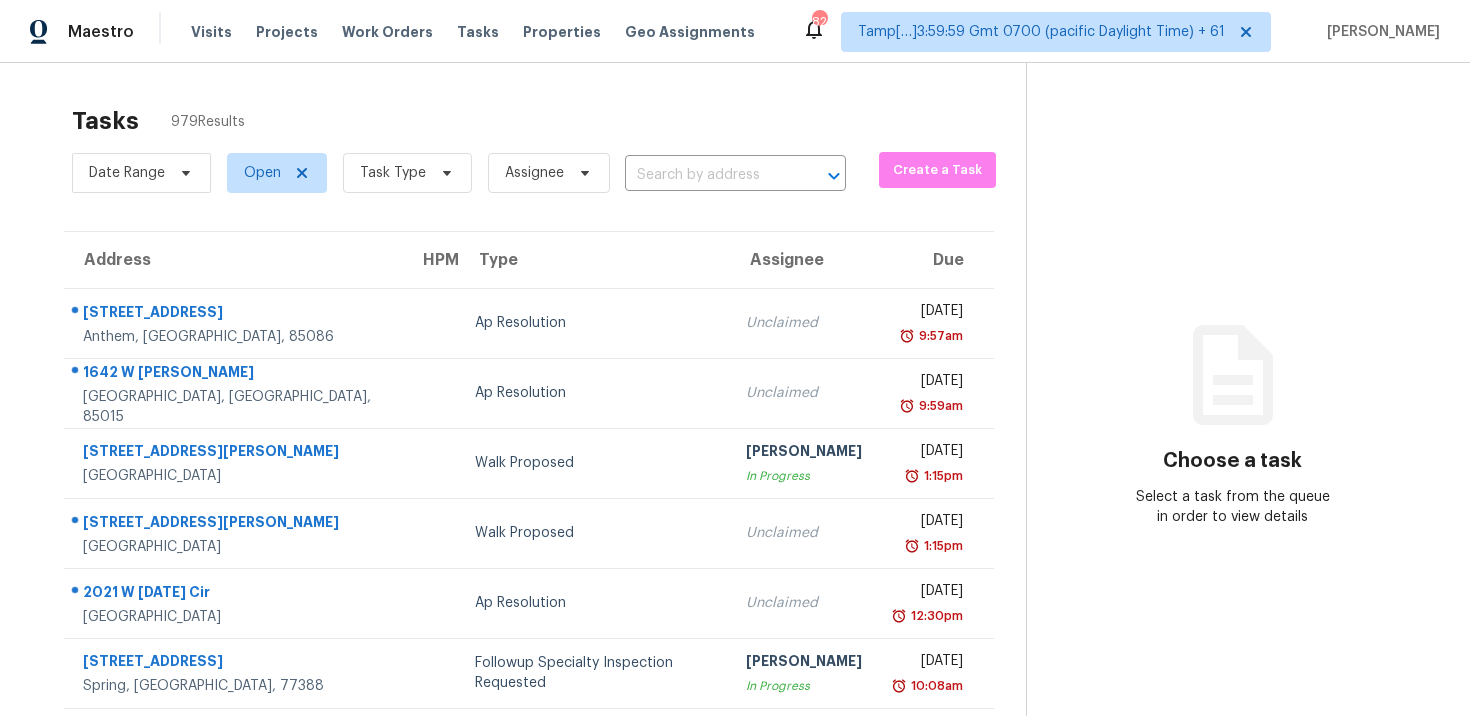 scroll, scrollTop: 0, scrollLeft: 0, axis: both 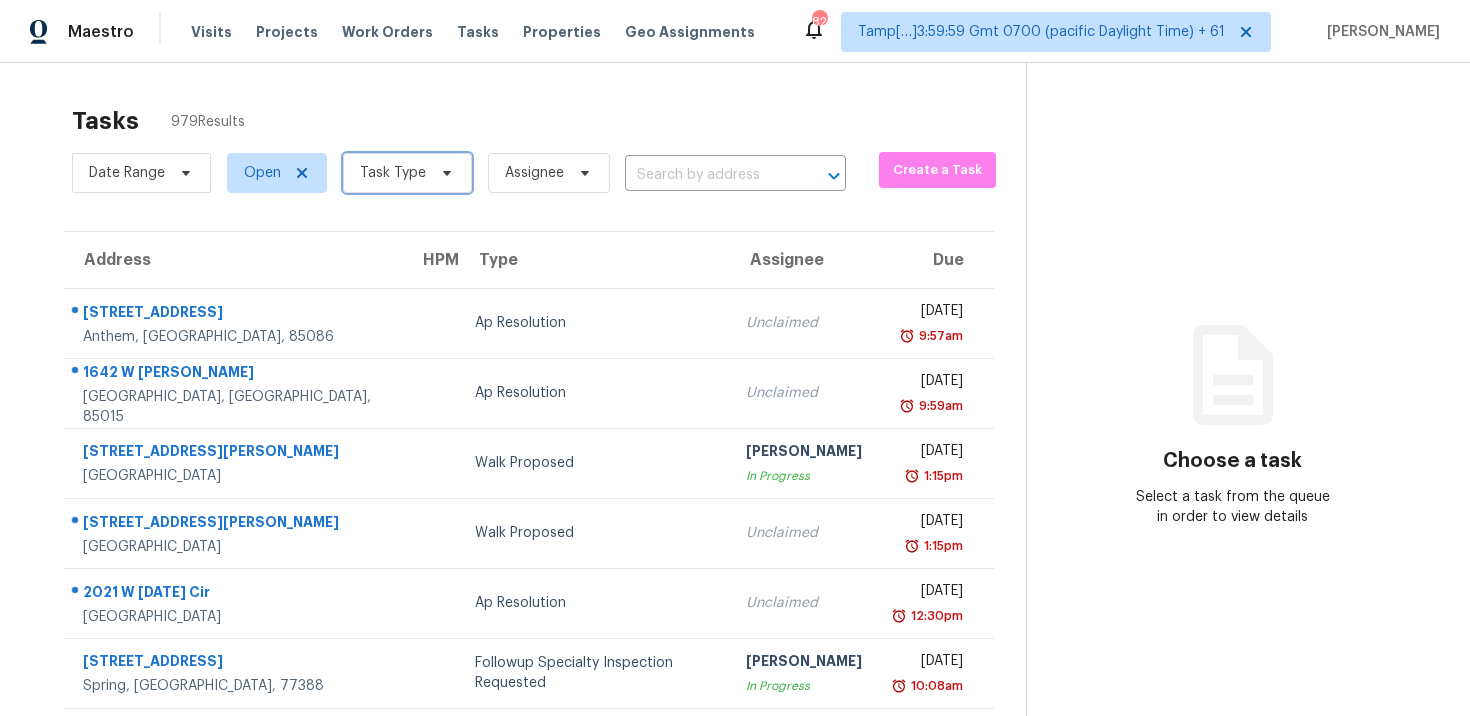 click on "Task Type" at bounding box center [393, 173] 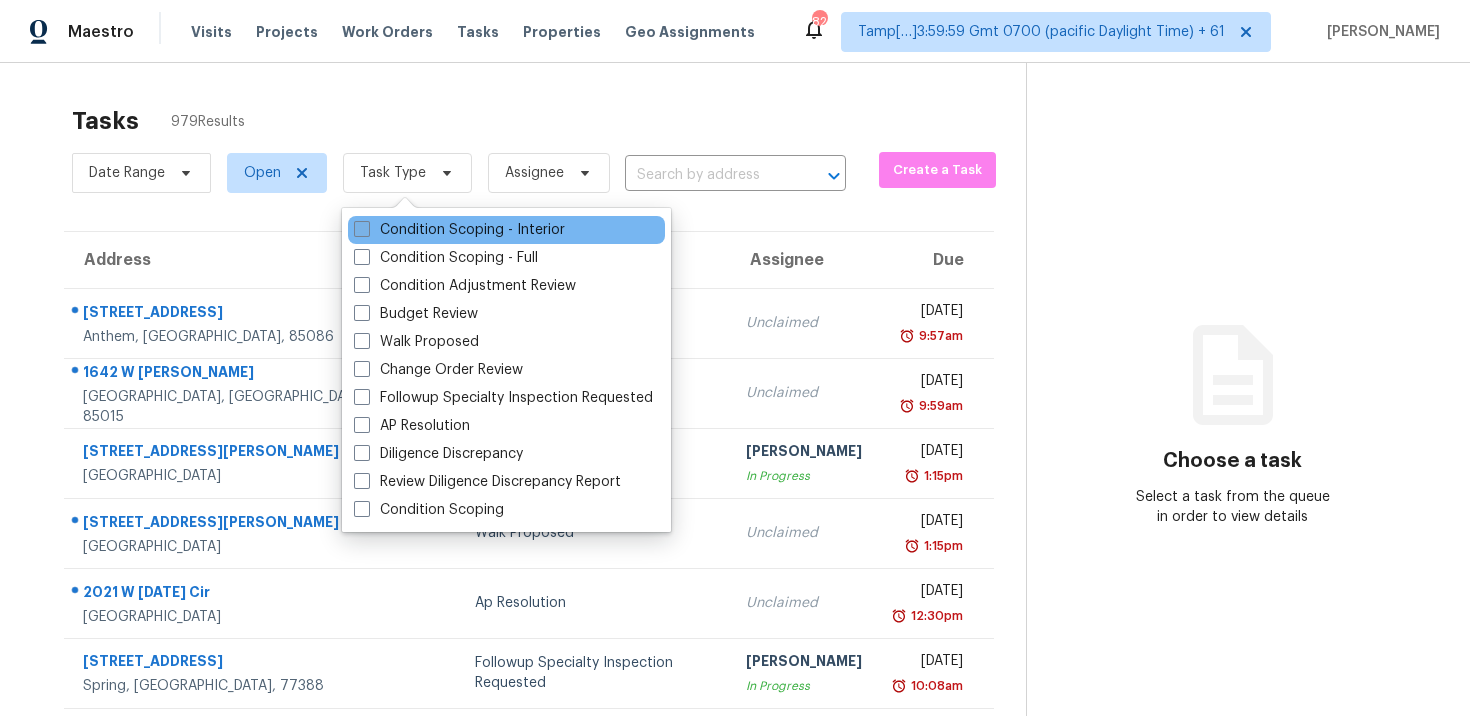click on "Condition Scoping - Interior" at bounding box center [459, 230] 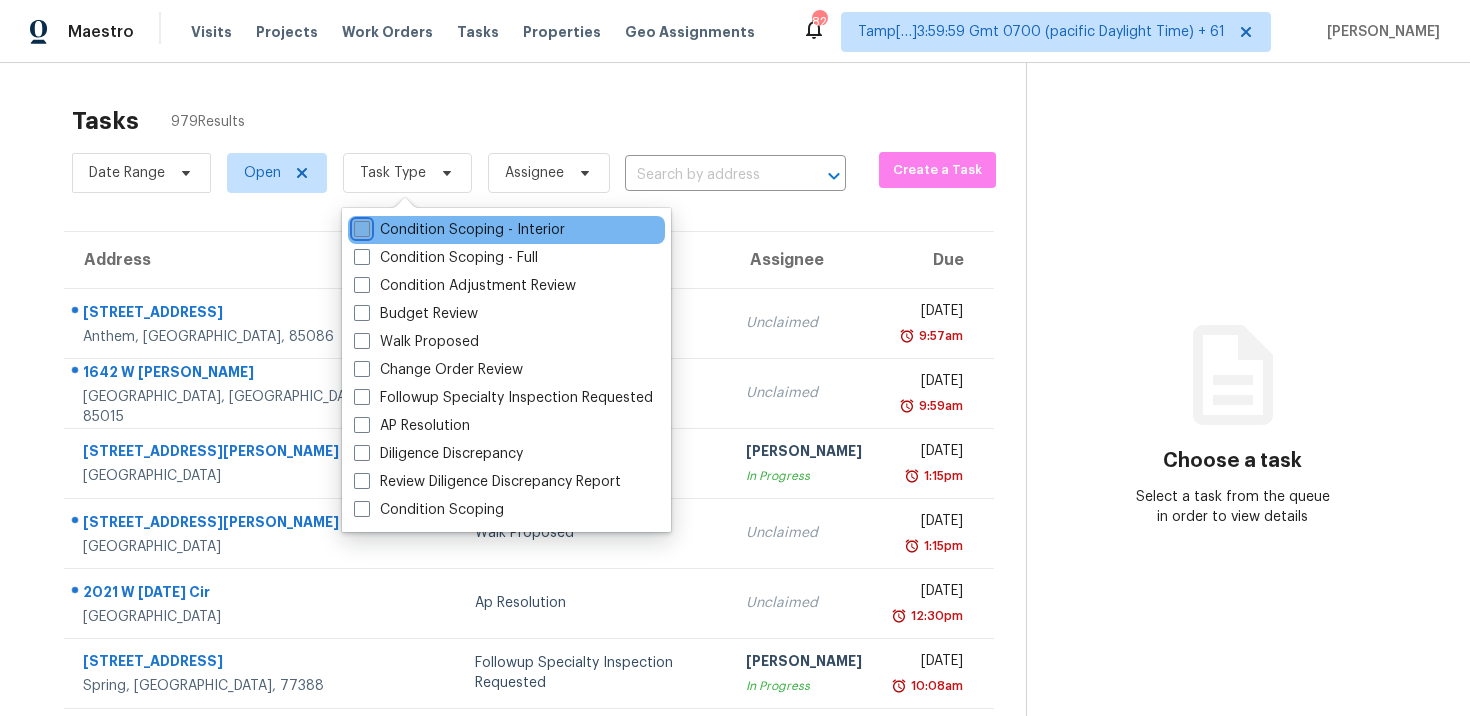 click on "Condition Scoping - Interior" at bounding box center [360, 226] 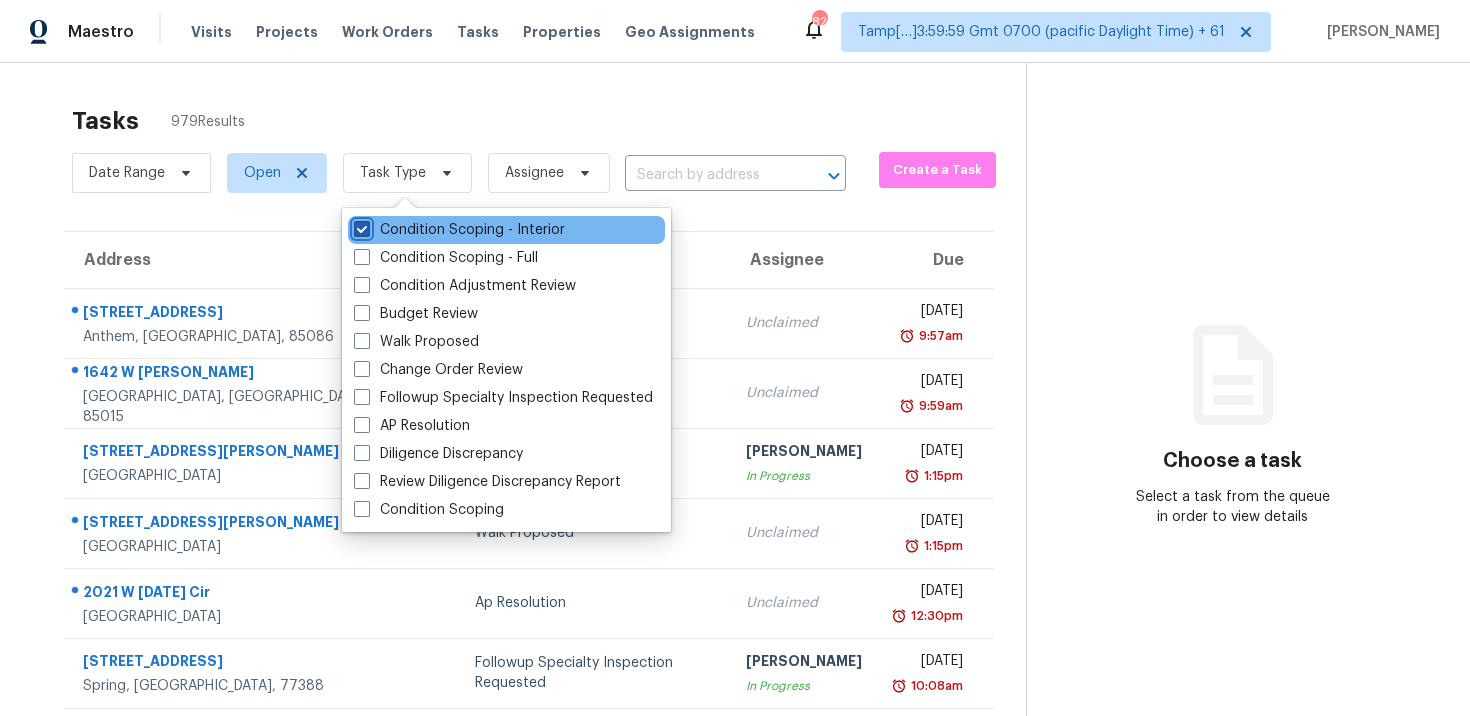 checkbox on "true" 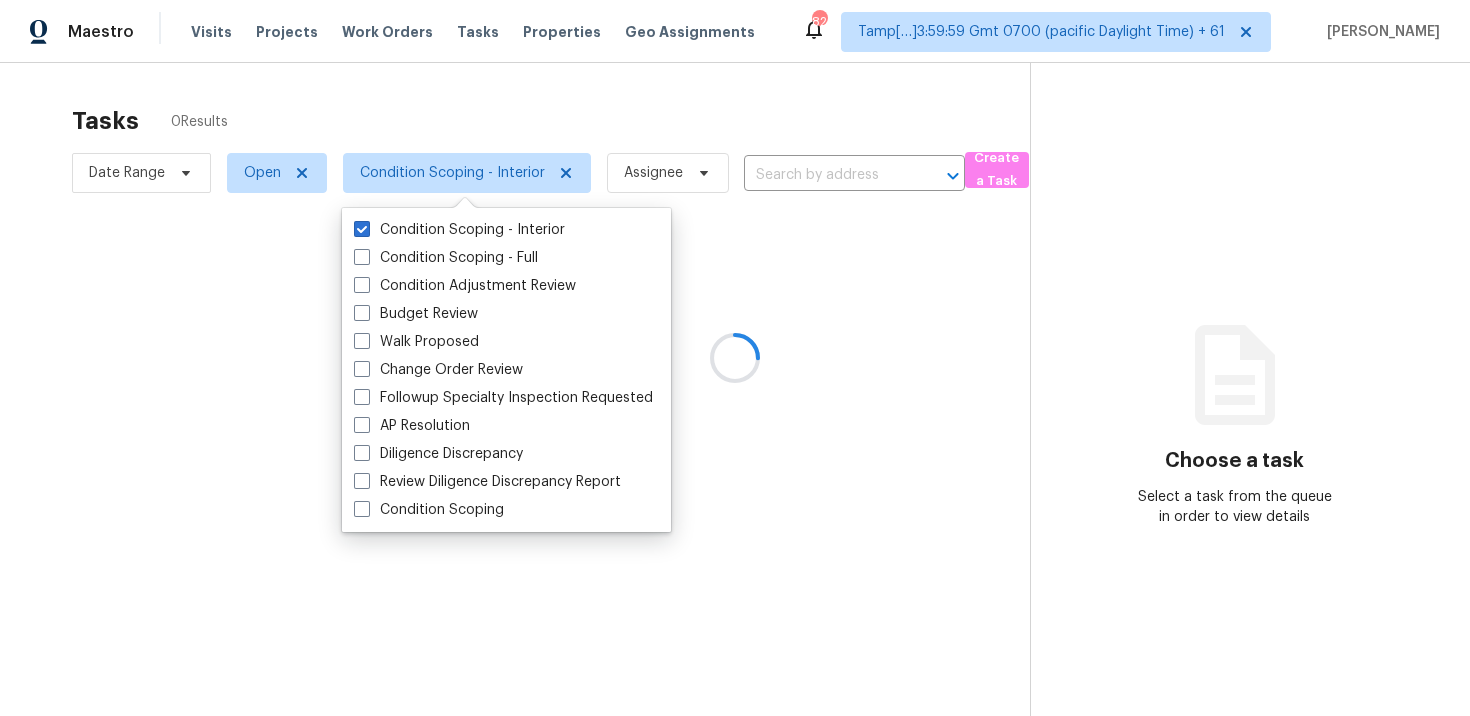 click at bounding box center (735, 358) 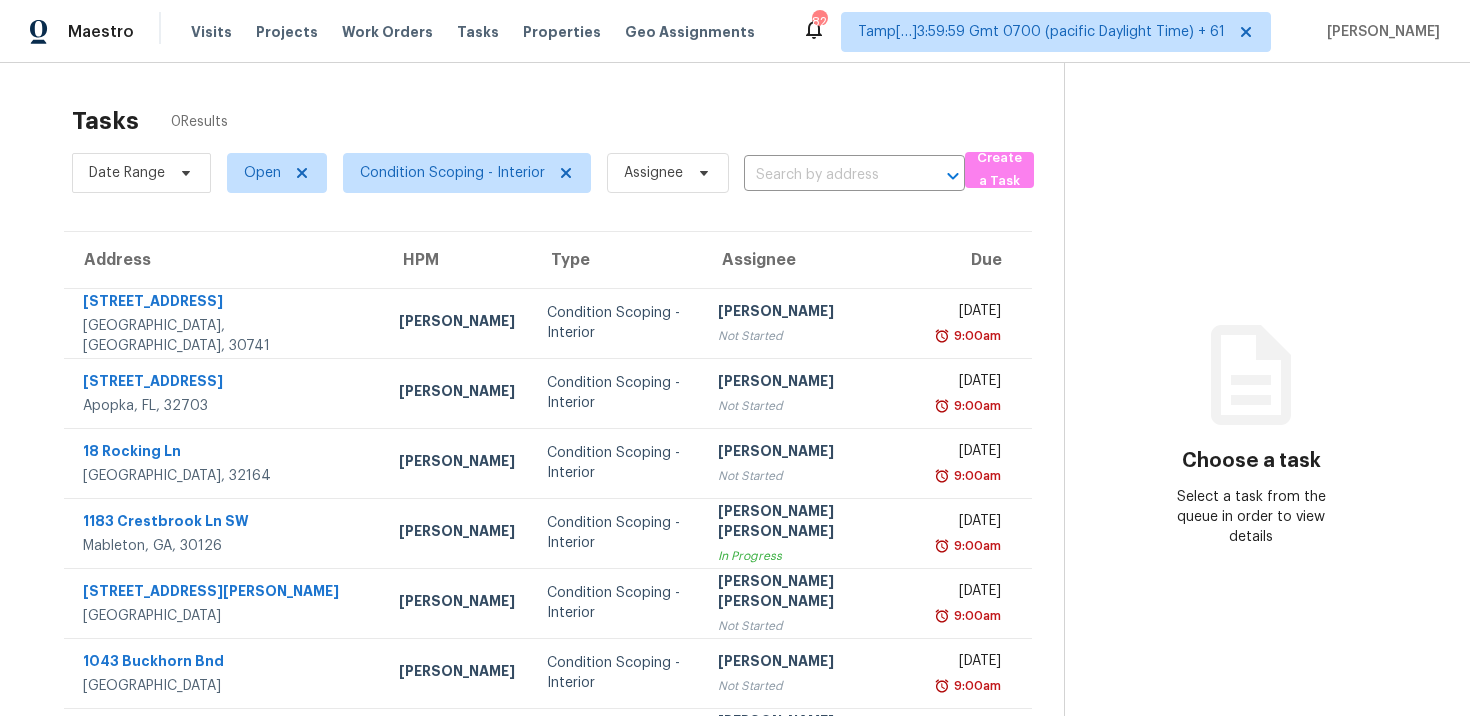 scroll, scrollTop: 33, scrollLeft: 0, axis: vertical 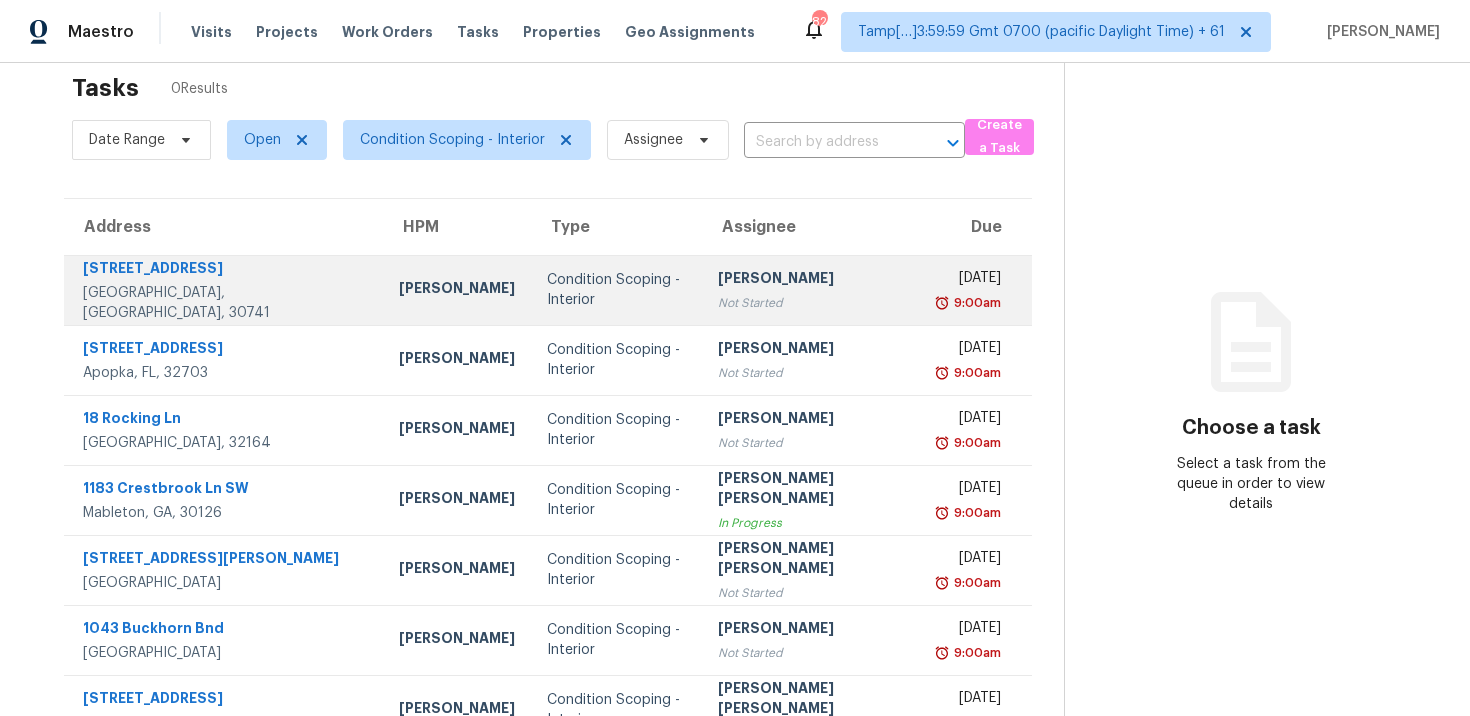 click on "Condition Scoping - Interior" at bounding box center [616, 290] 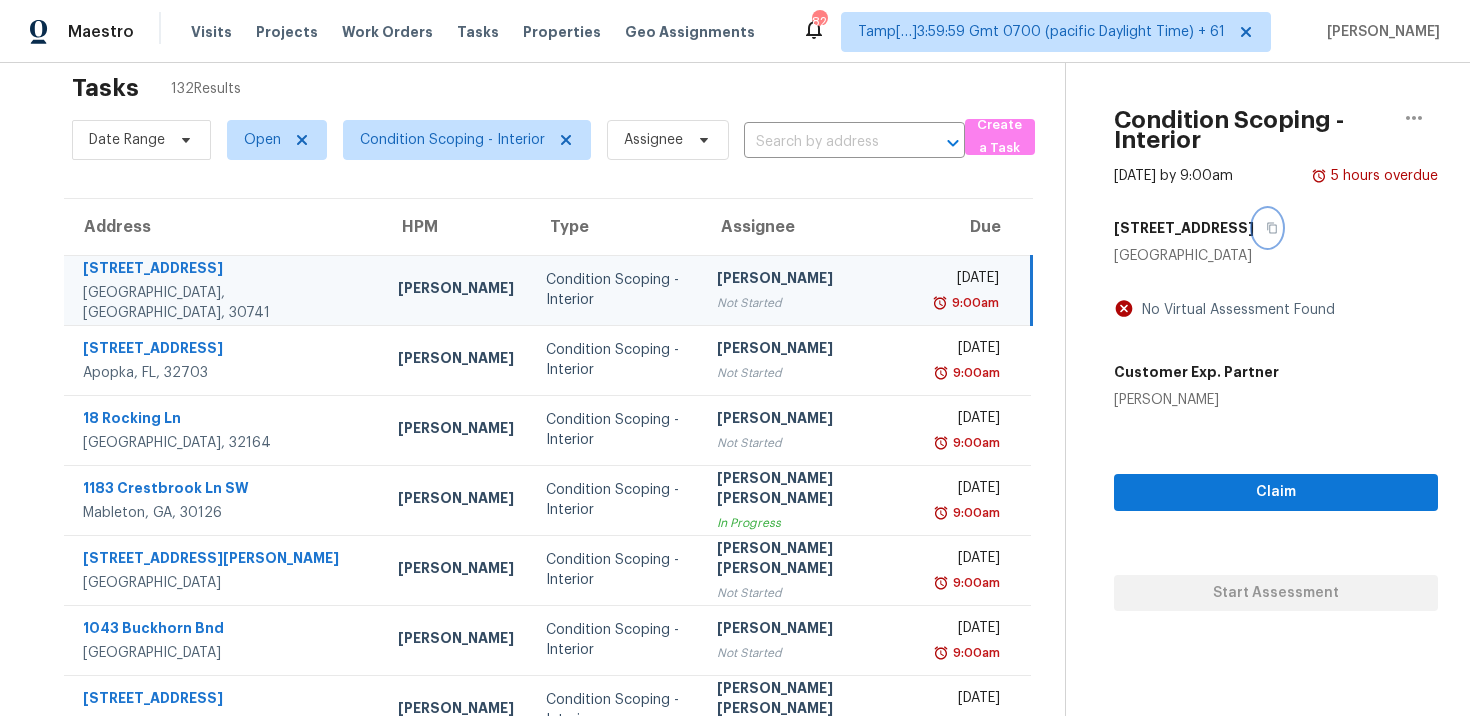 click 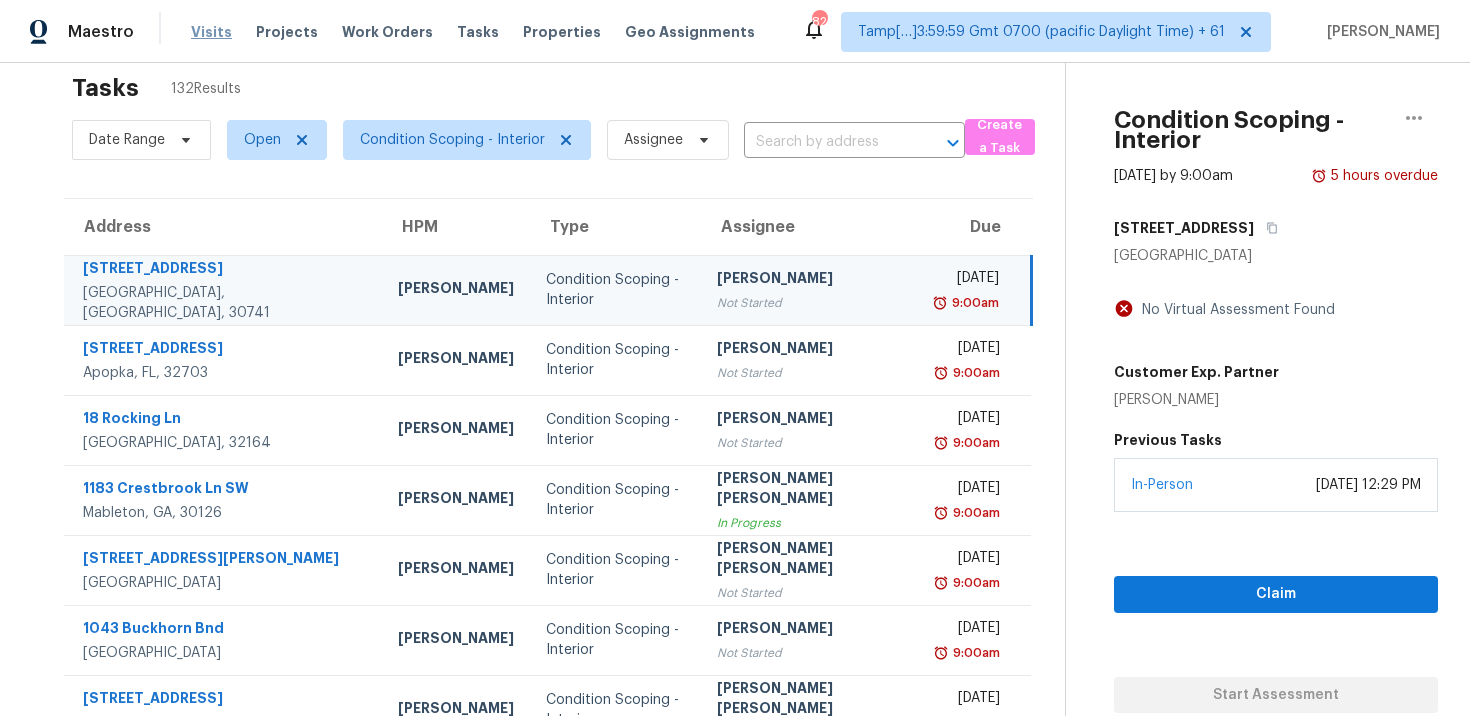 click on "Visits" at bounding box center (211, 32) 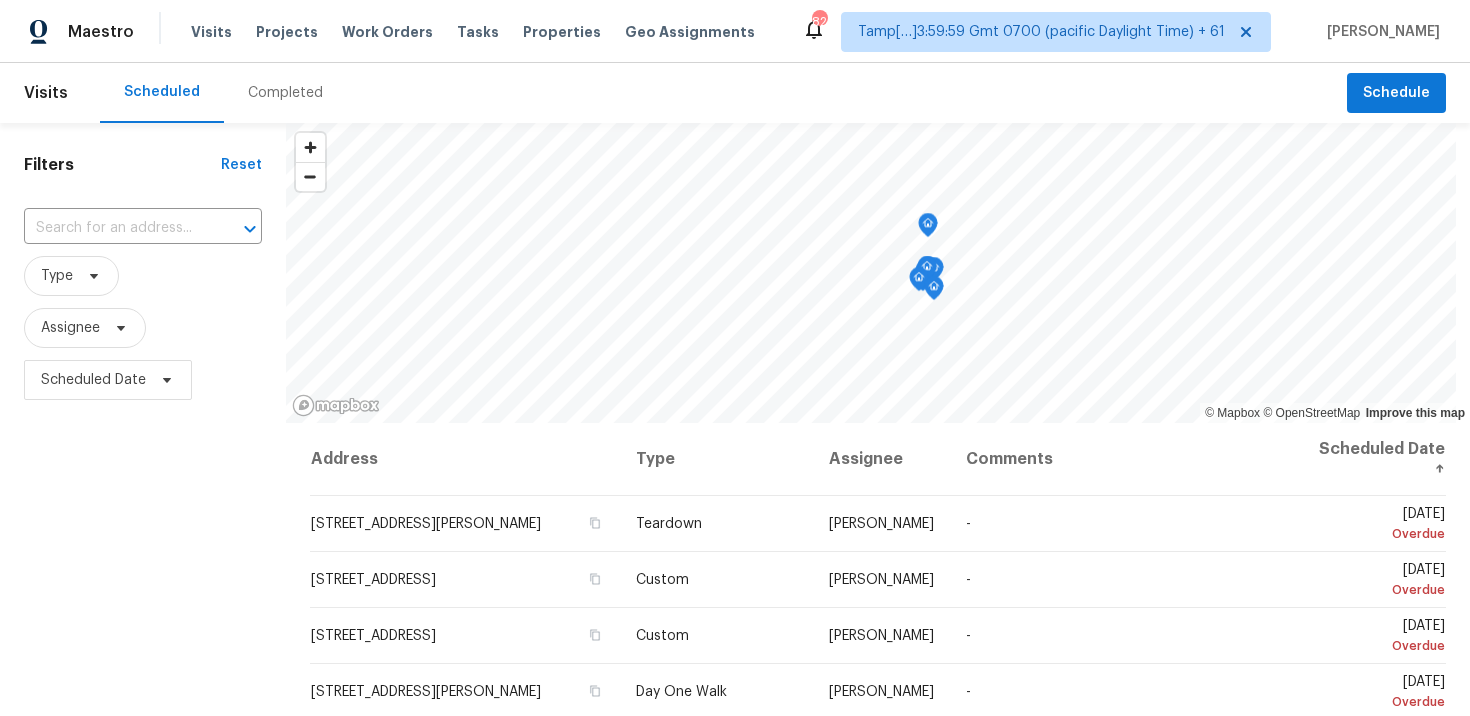 click on "Completed" at bounding box center (285, 93) 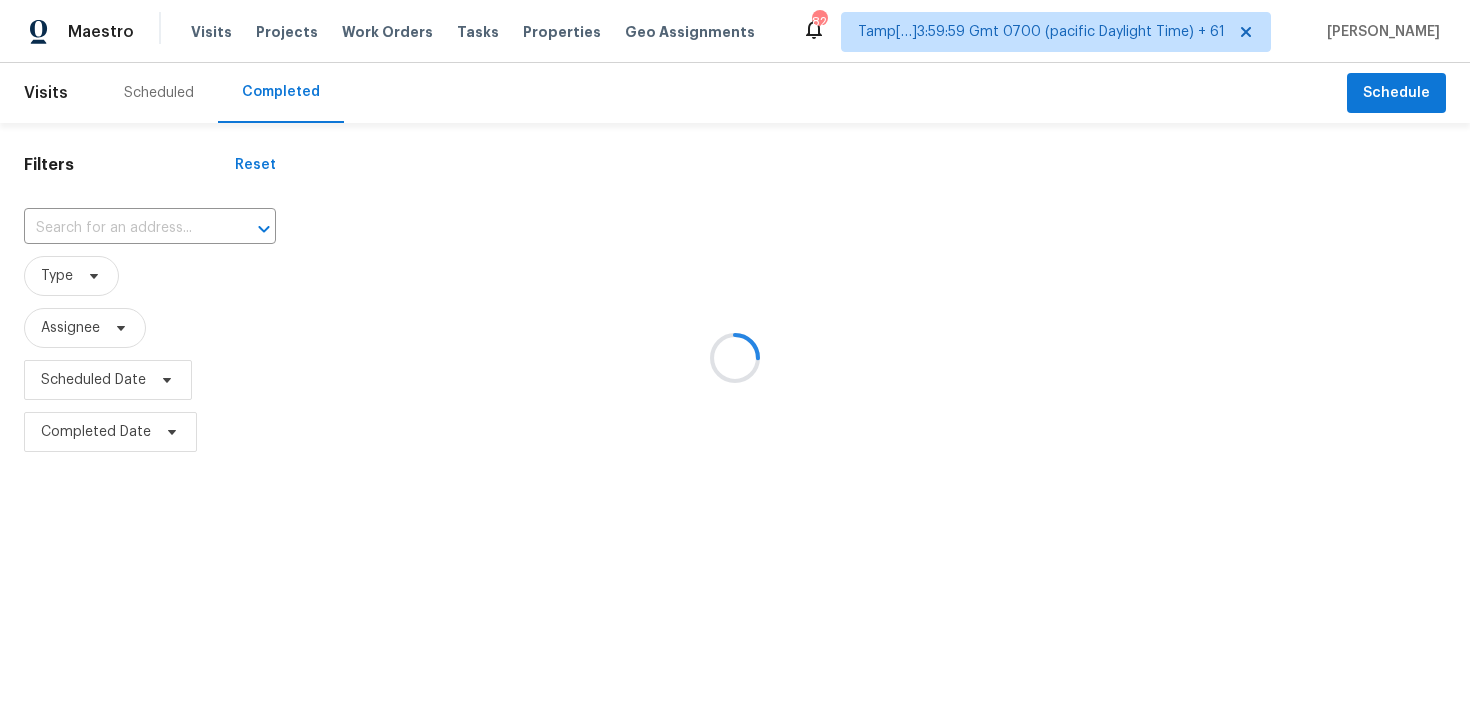 click at bounding box center [735, 358] 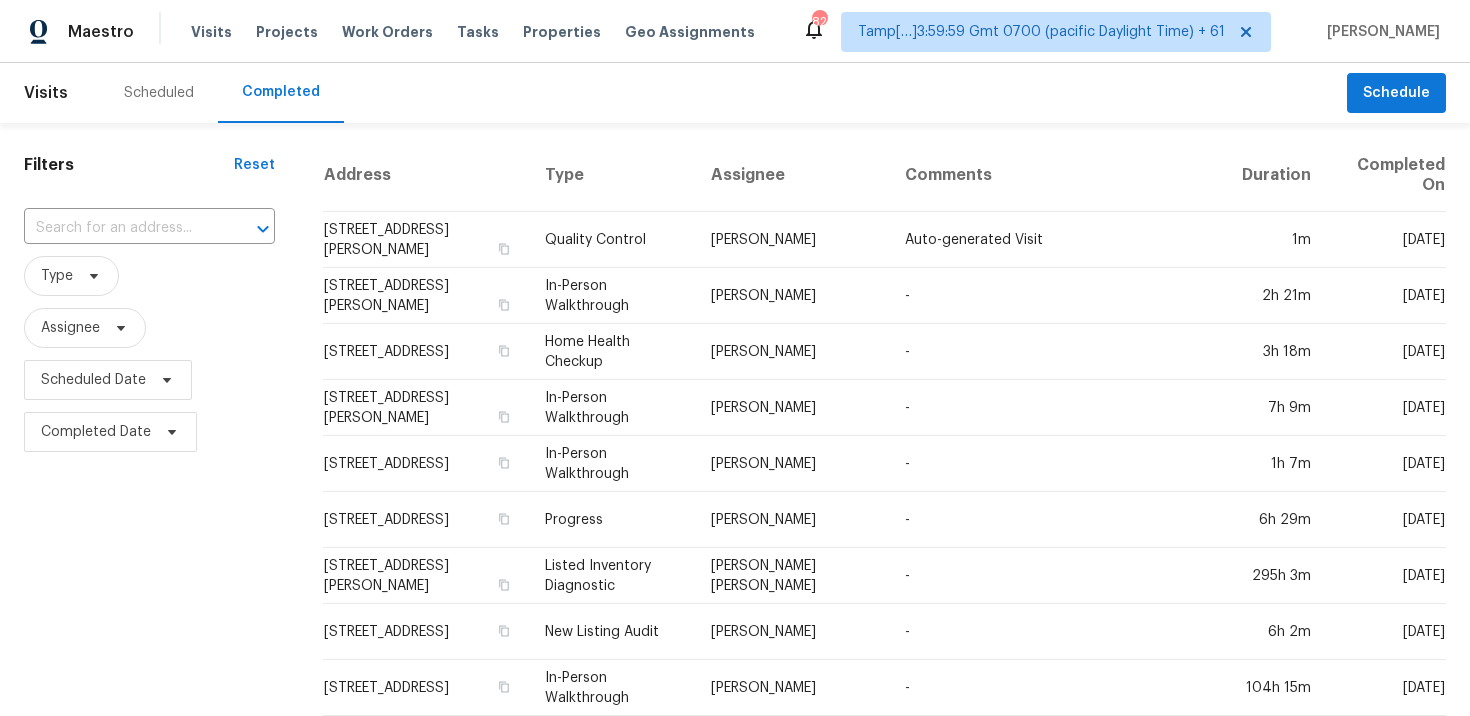 click at bounding box center [121, 228] 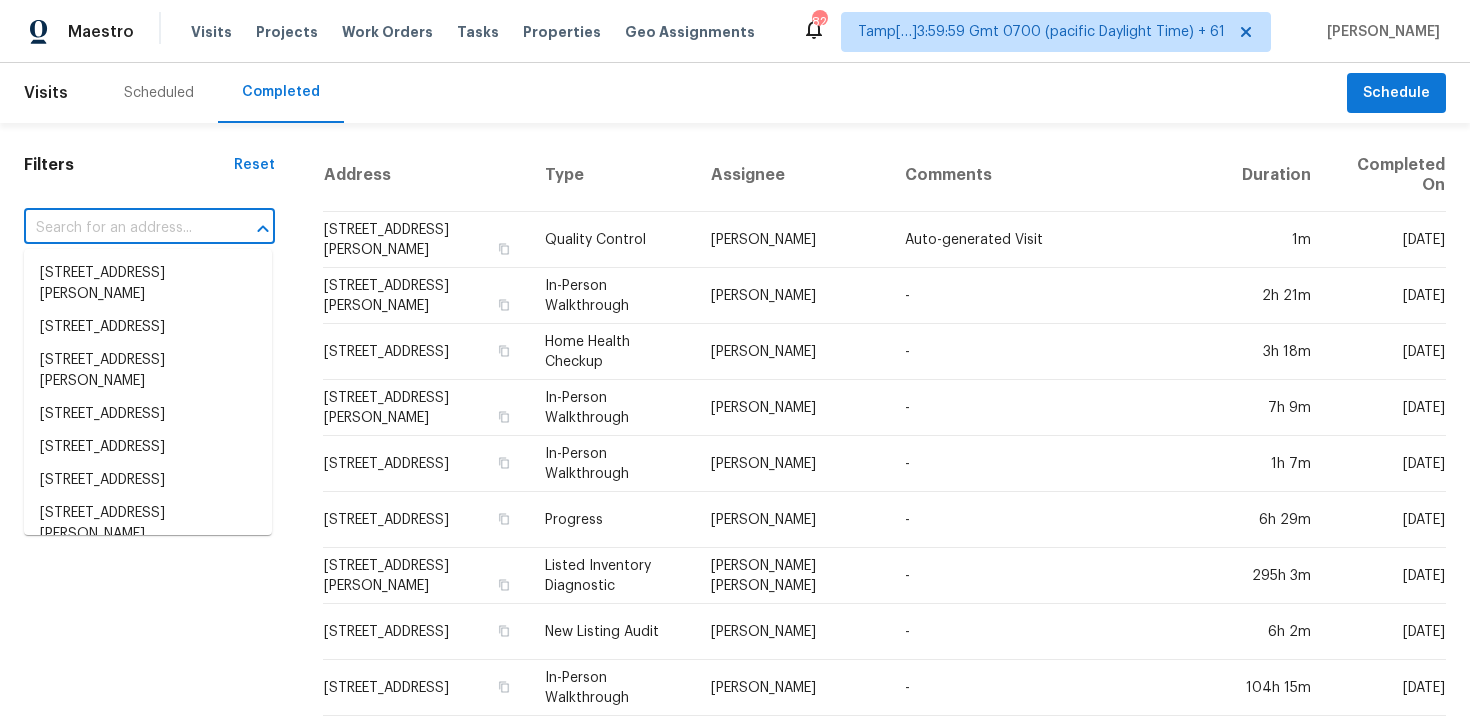 paste on "[STREET_ADDRESS]" 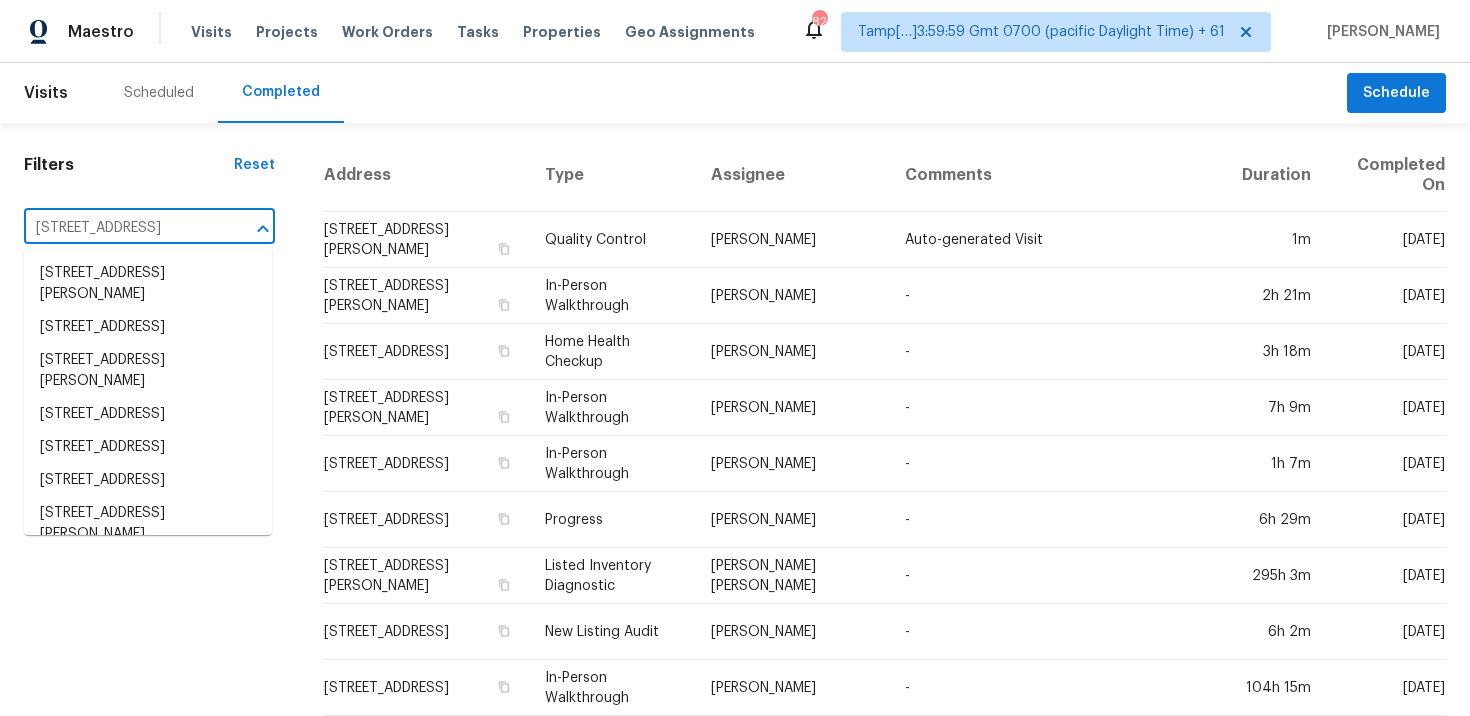 scroll, scrollTop: 0, scrollLeft: 67, axis: horizontal 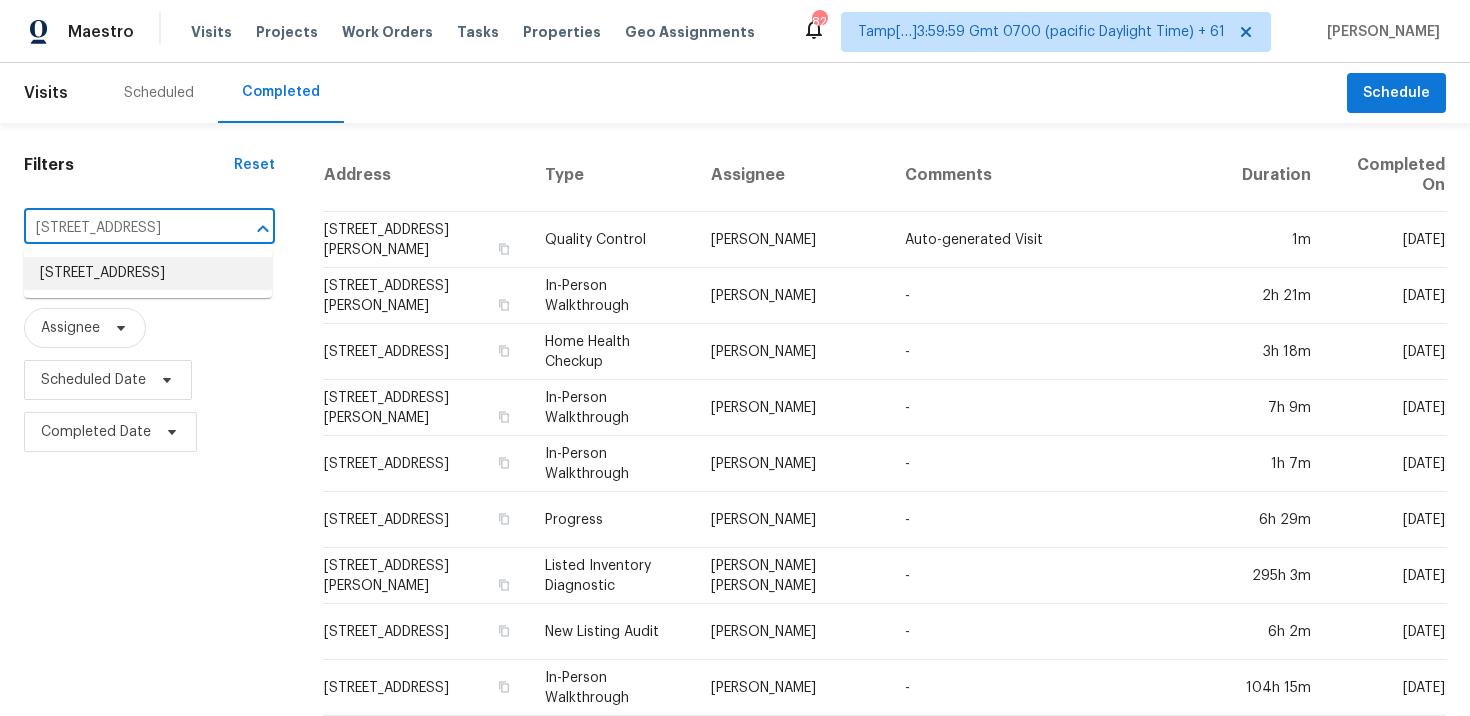 click on "[STREET_ADDRESS]" at bounding box center [148, 273] 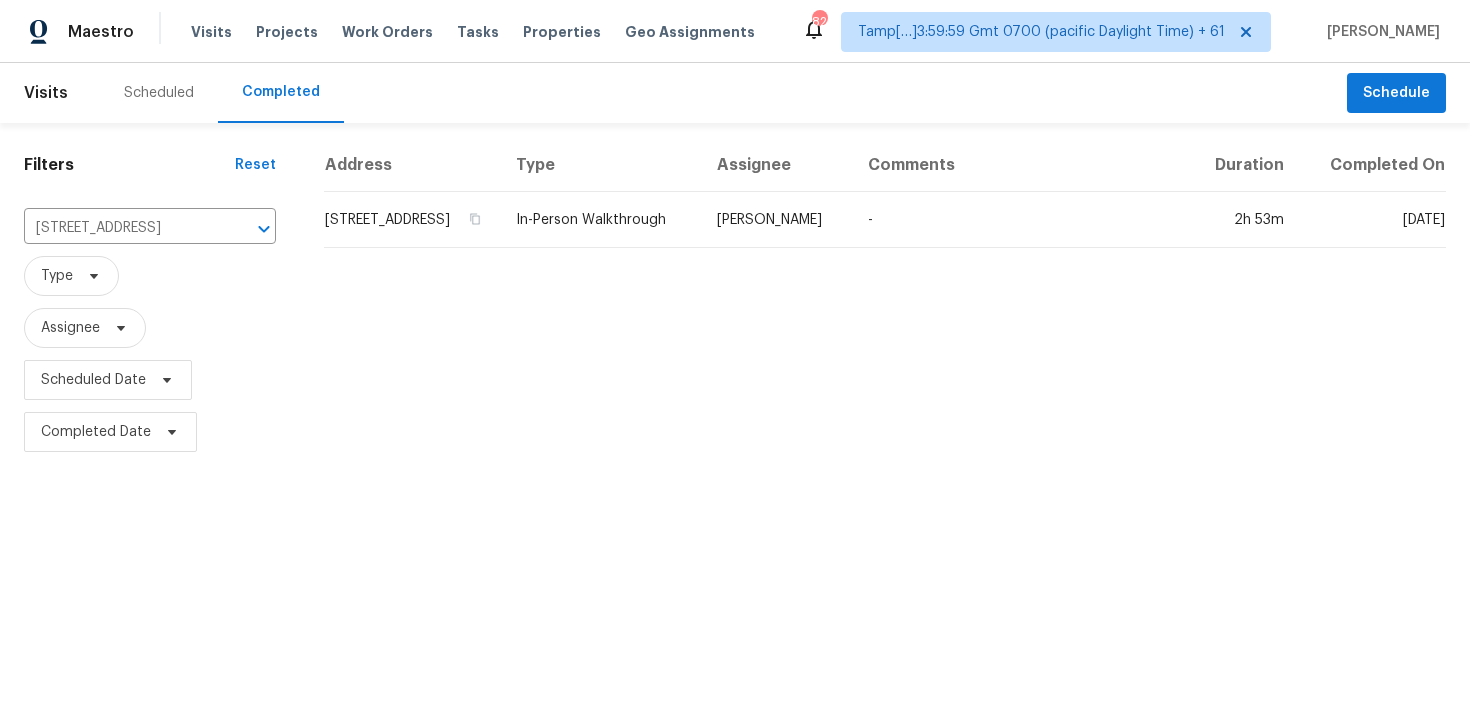 click on "Address" at bounding box center [412, 165] 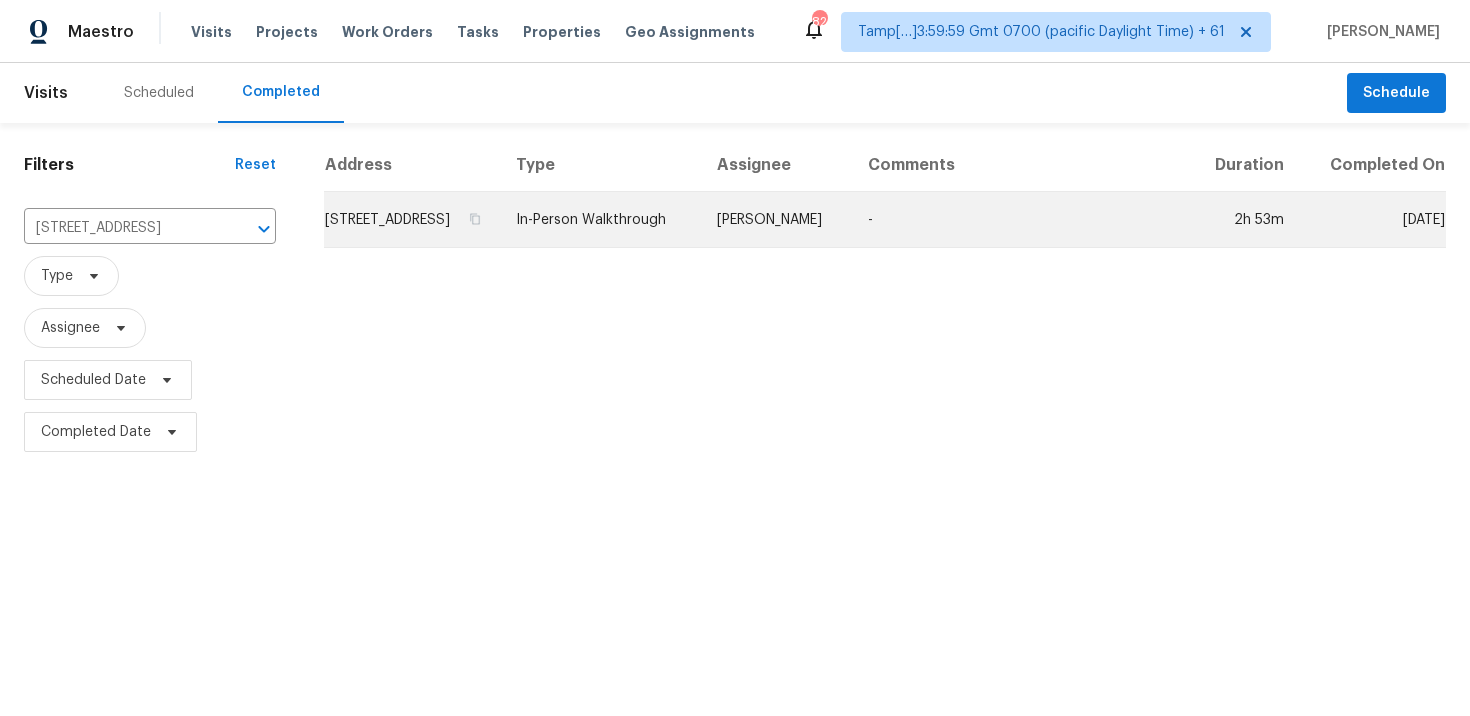 click on "[STREET_ADDRESS]" at bounding box center [412, 220] 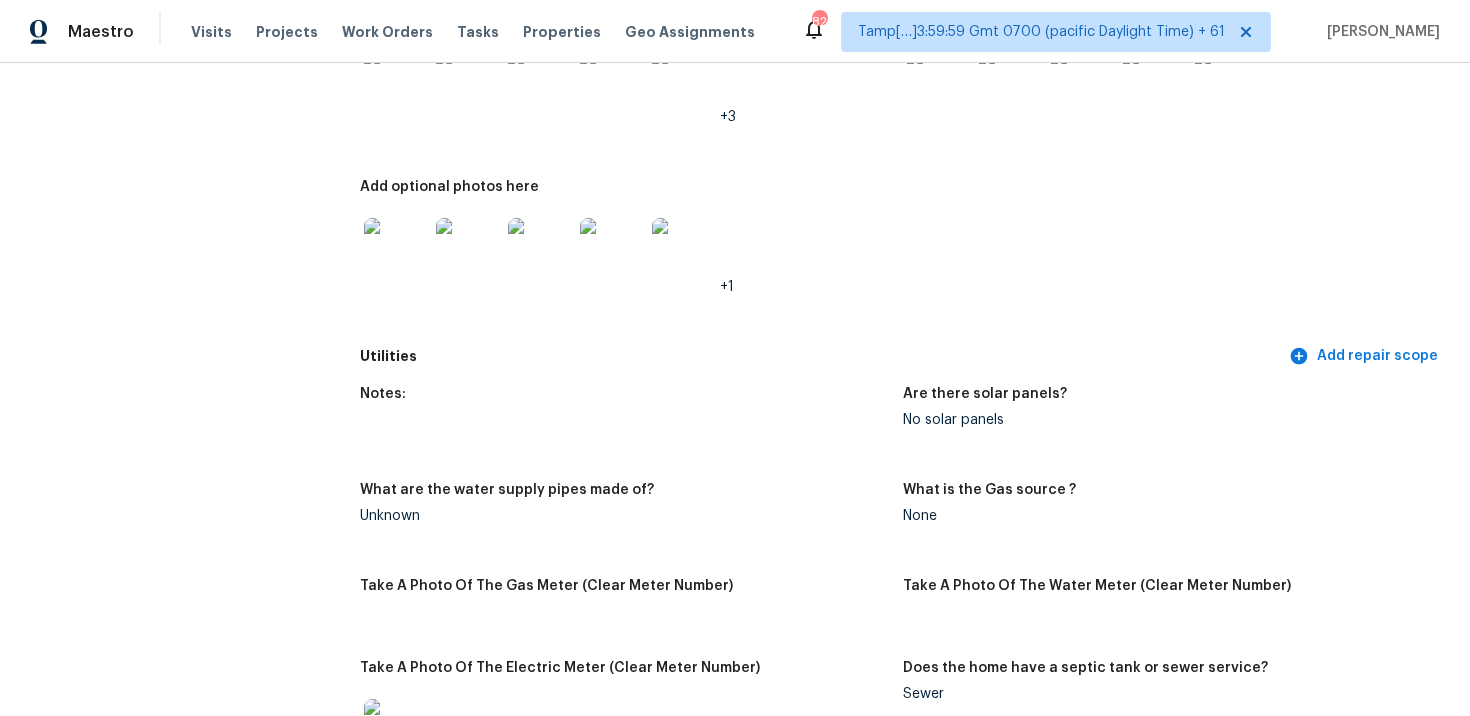 scroll, scrollTop: 0, scrollLeft: 0, axis: both 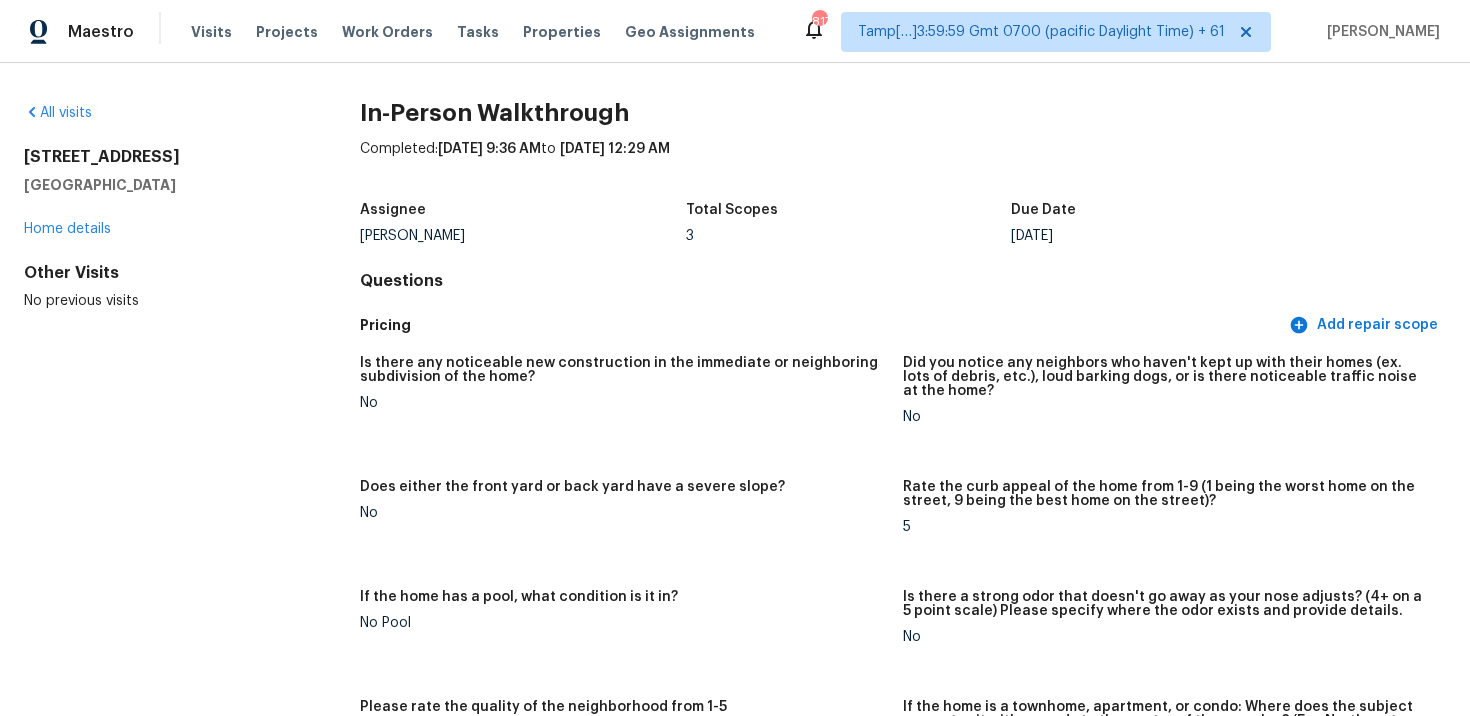 click on "Assignee" at bounding box center [523, 216] 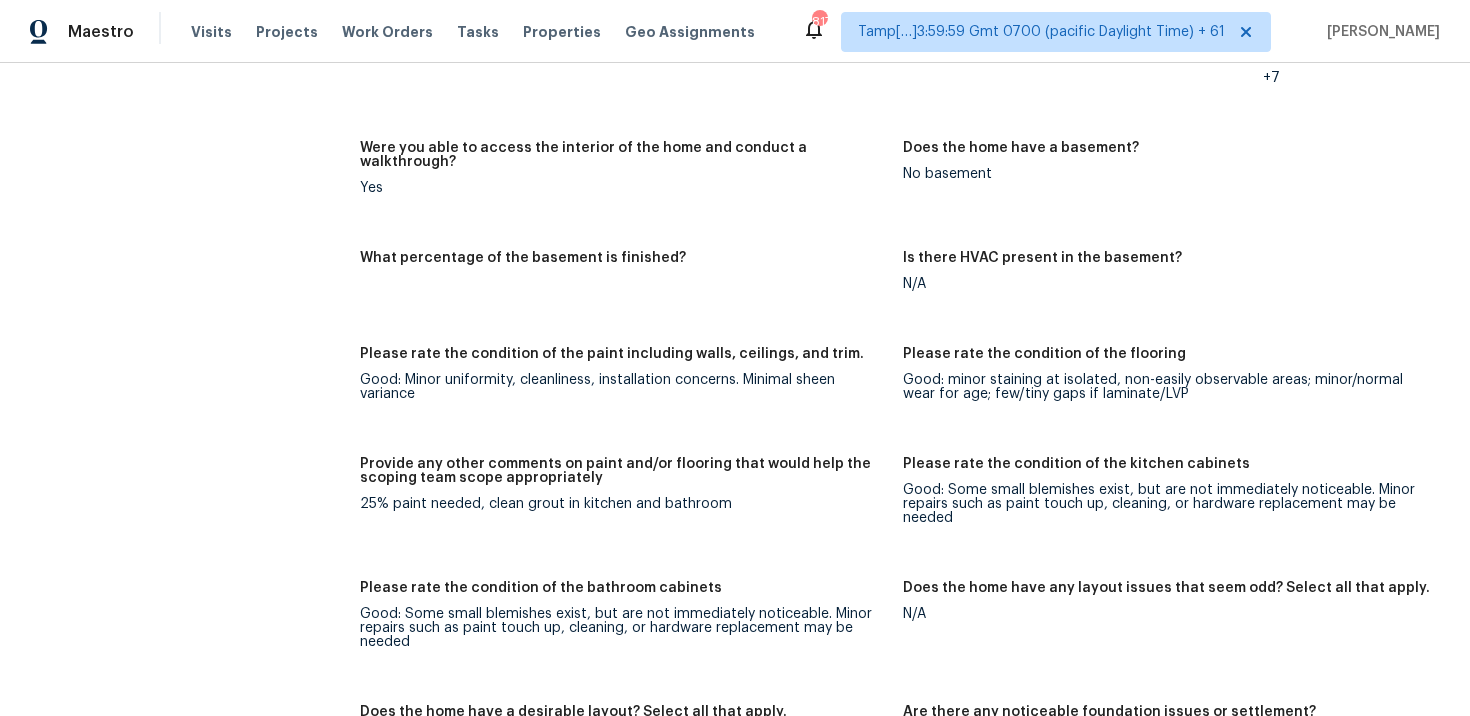 scroll, scrollTop: 2618, scrollLeft: 0, axis: vertical 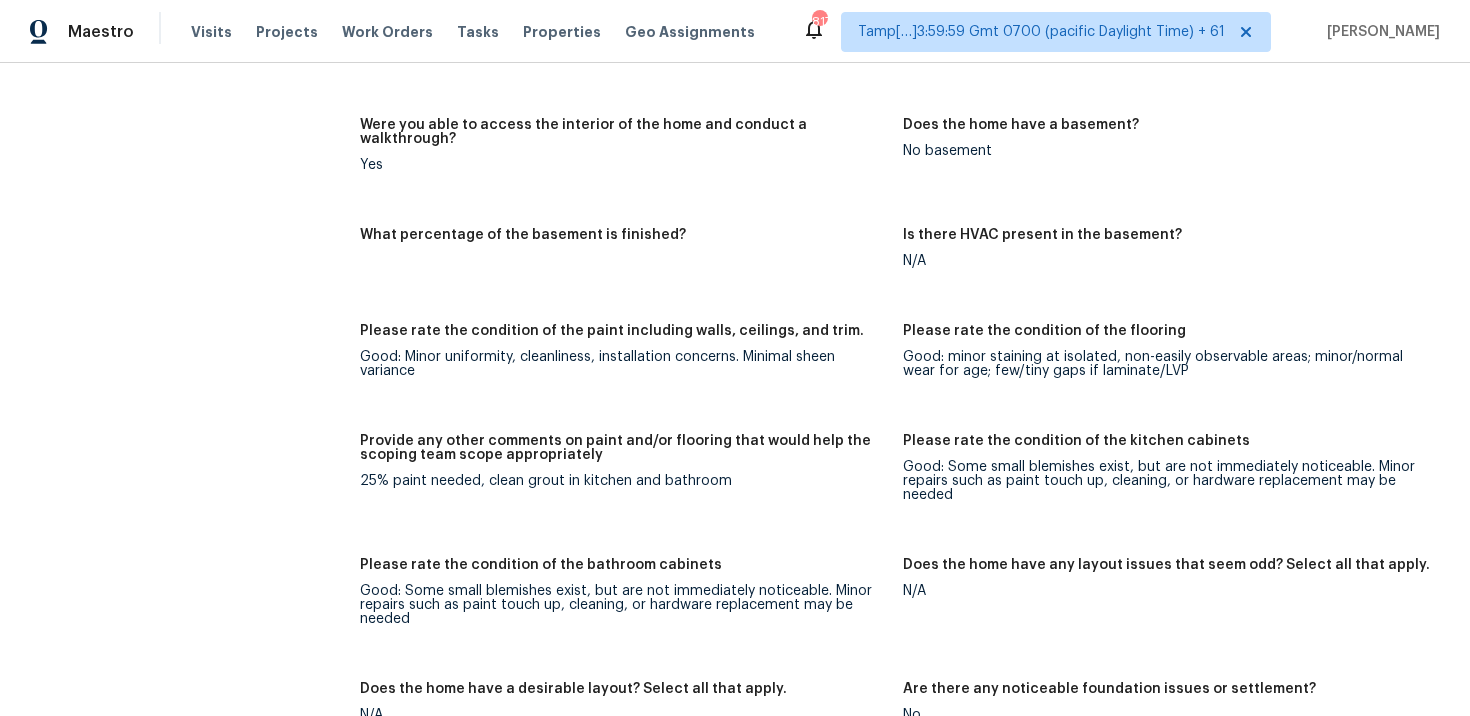 click on "What percentage of the basement is finished?" at bounding box center [523, 235] 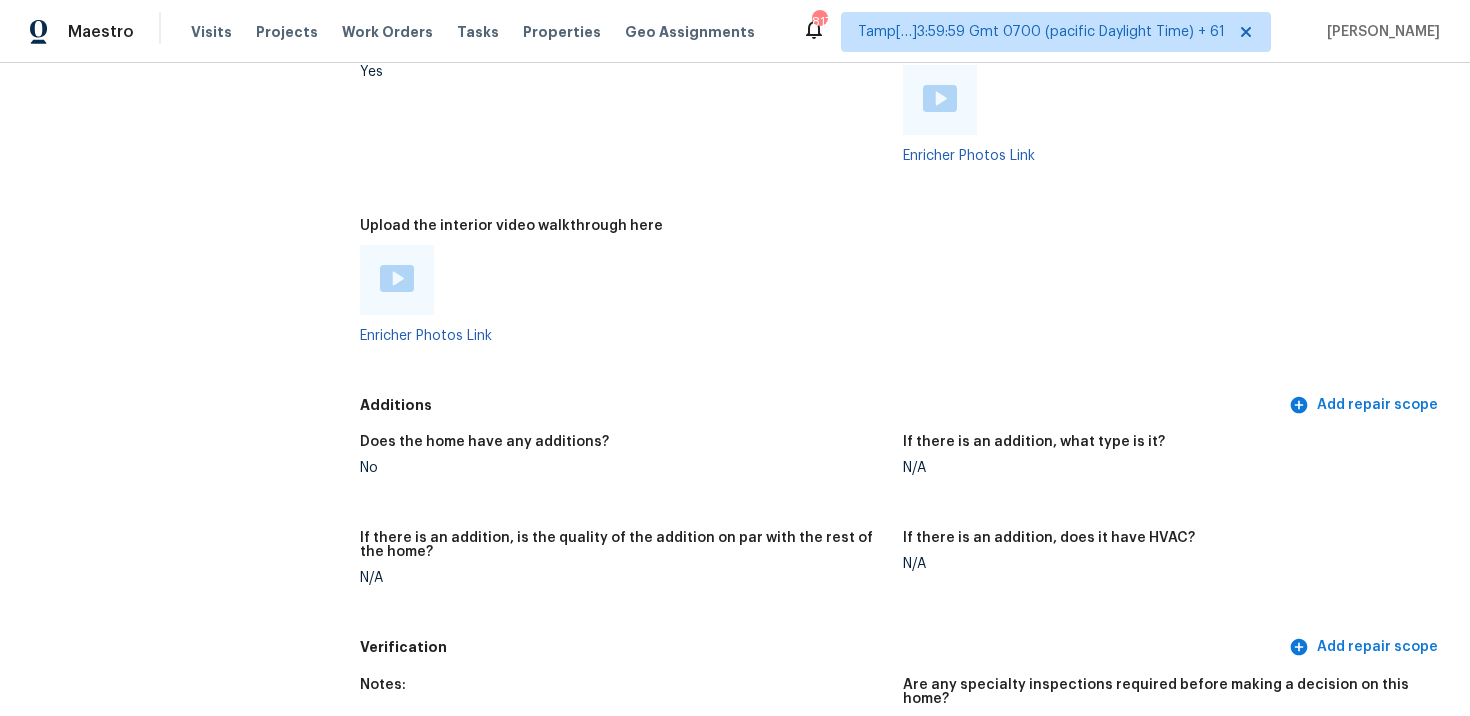 scroll, scrollTop: 2779, scrollLeft: 0, axis: vertical 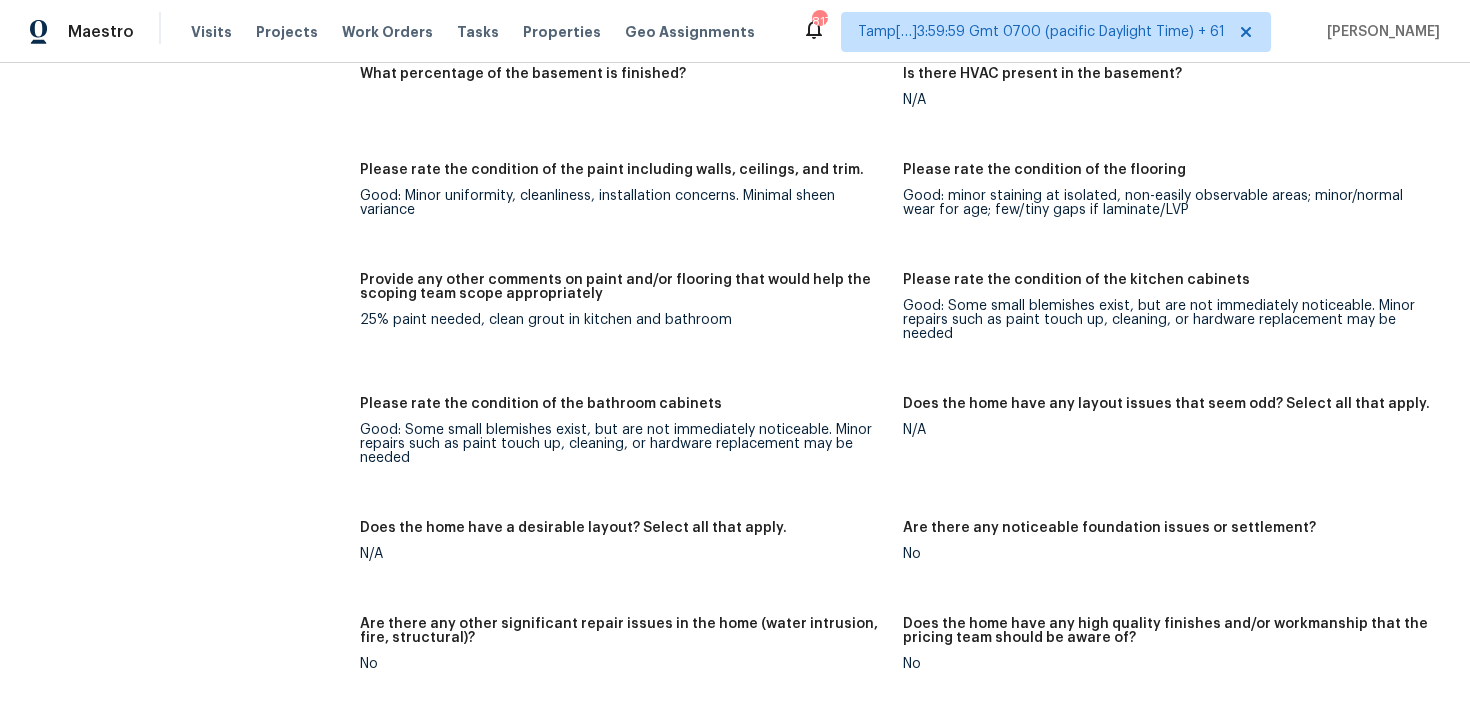 click on "Notes: Clean home, little needed on interior. Some painting, for the price point, I wouldn’t recommend fixing up any of the flooring. Laundry room and one of the closets has Sheetrock holes need repaired  Living Room Photos Kitchen Photos Main Bedroom Photos Bathroom Photos Add optional photos here  +7 Were you able to access the interior of the home and conduct a walkthrough? Yes Does the home have a basement? No basement What percentage of the basement is finished? Is there HVAC present in the basement? N/A Please rate the condition of the paint including walls, ceilings, and trim. Good: Minor uniformity, cleanliness, installation concerns. Minimal sheen variance Please rate the condition of the flooring Good: minor staining at isolated, non-easily observable areas; minor/normal wear for age; few/tiny gaps if laminate/LVP Provide any other comments on paint and/or flooring that would help the scoping team scope appropriately 25% paint needed, clean grout in kitchen and bathroom  N/A N/A No No No No Yes" at bounding box center (903, 351) 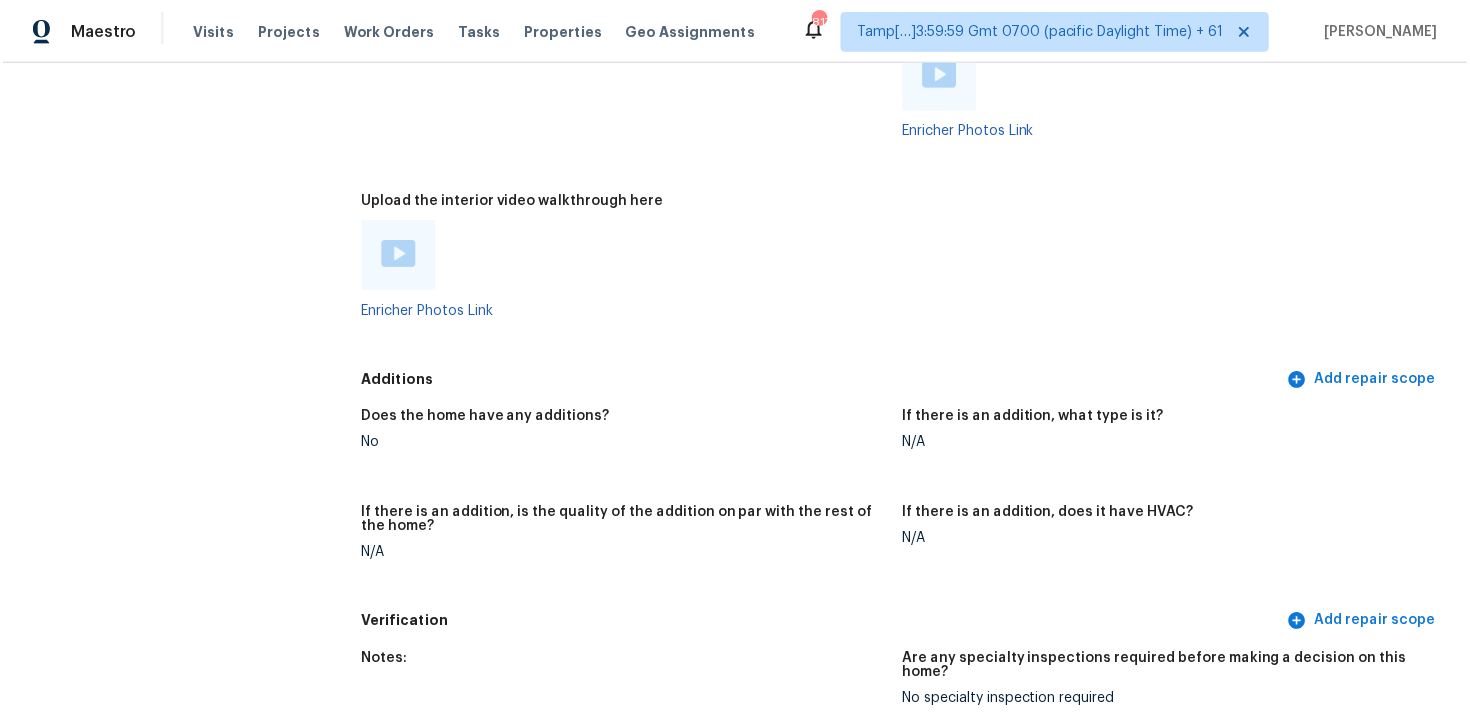 scroll, scrollTop: 3682, scrollLeft: 0, axis: vertical 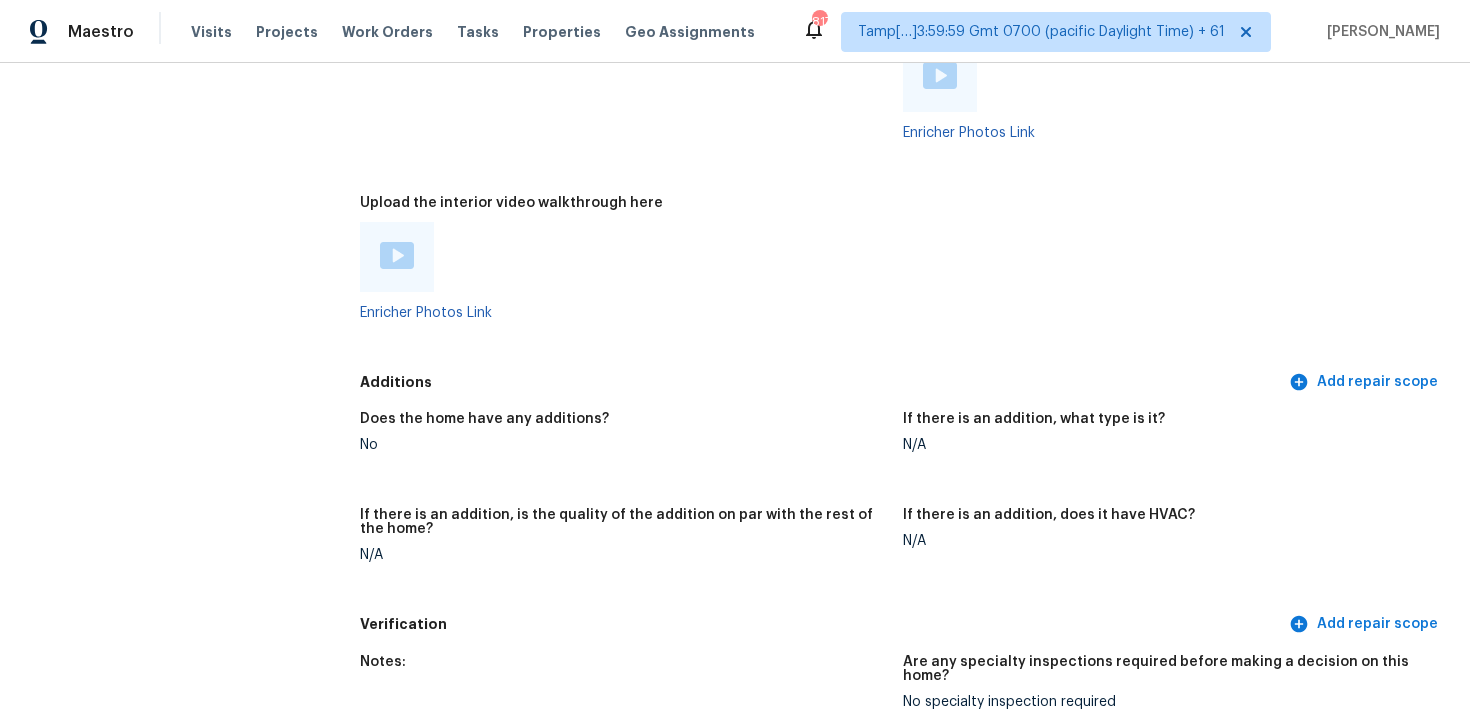 click at bounding box center (397, 257) 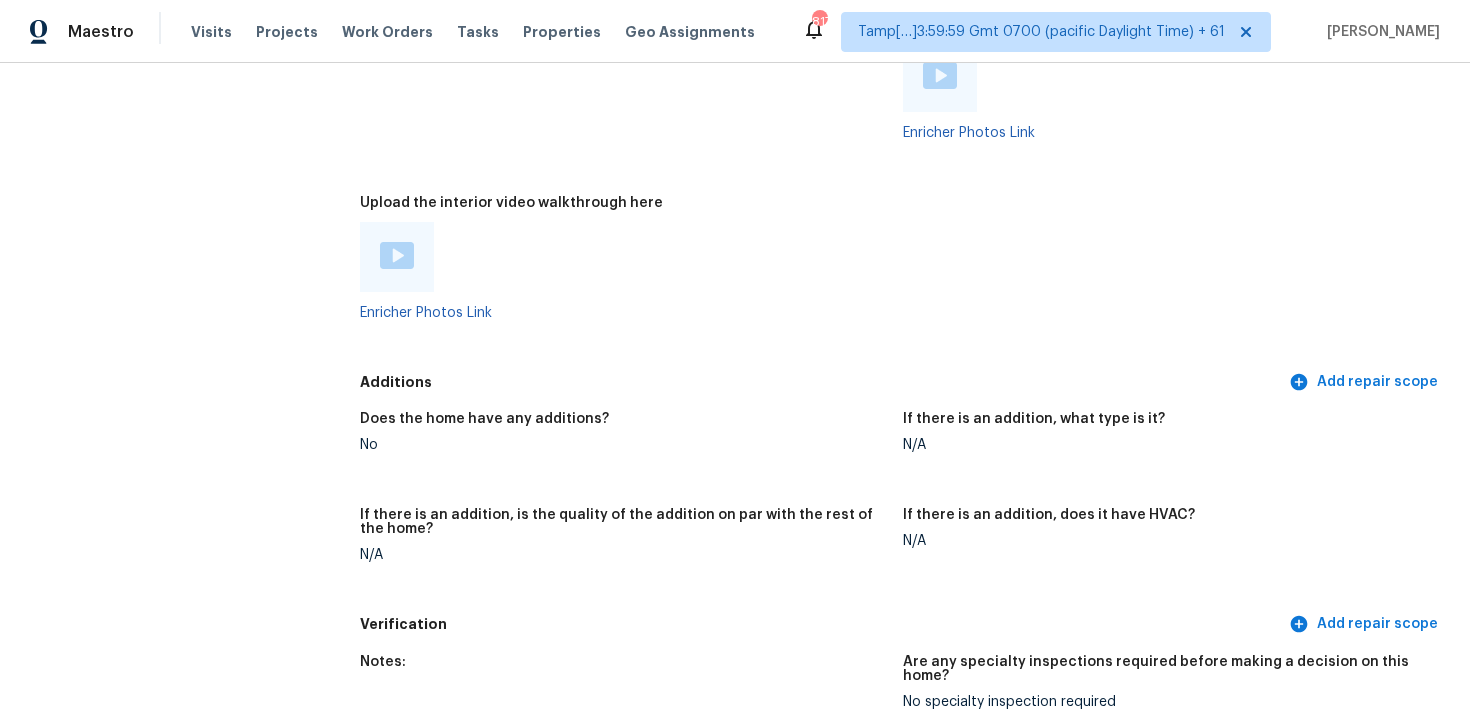 click on "No" at bounding box center (623, 445) 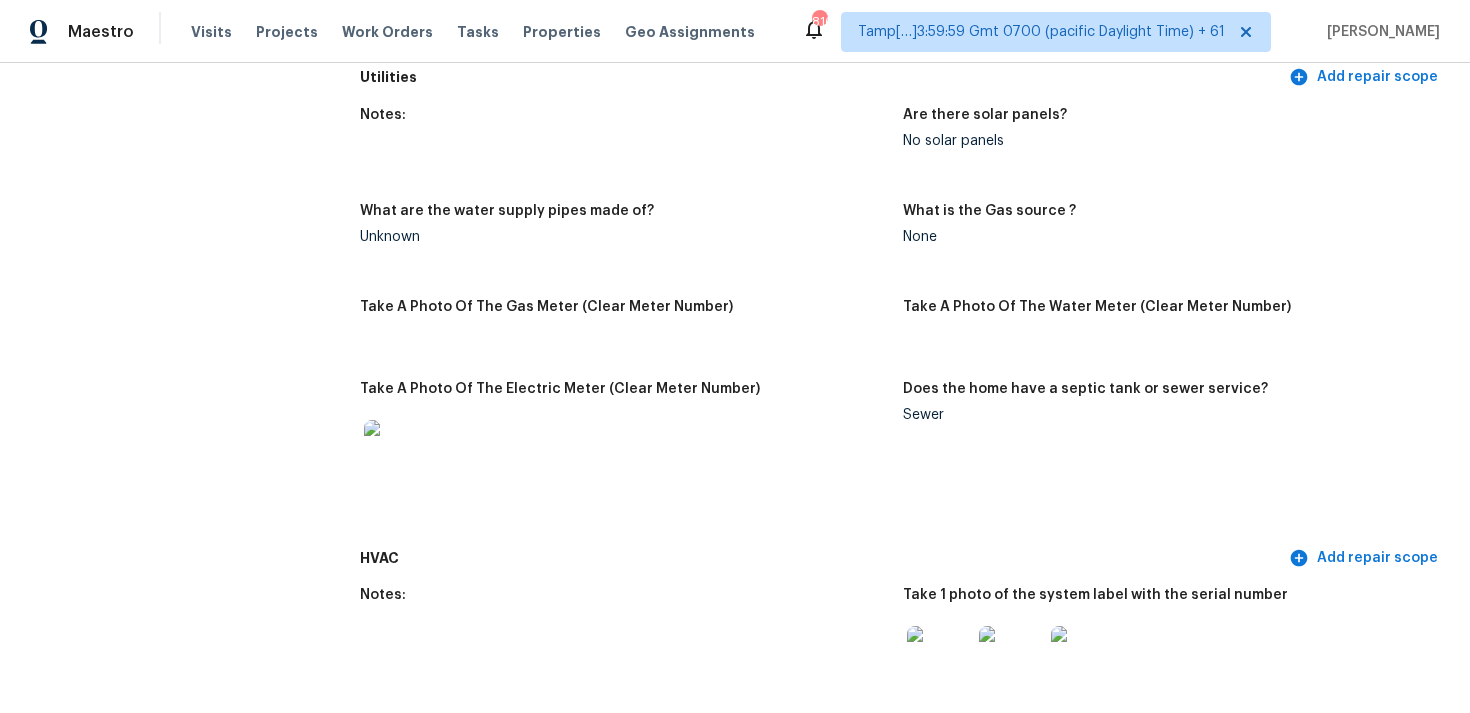 scroll, scrollTop: 1870, scrollLeft: 0, axis: vertical 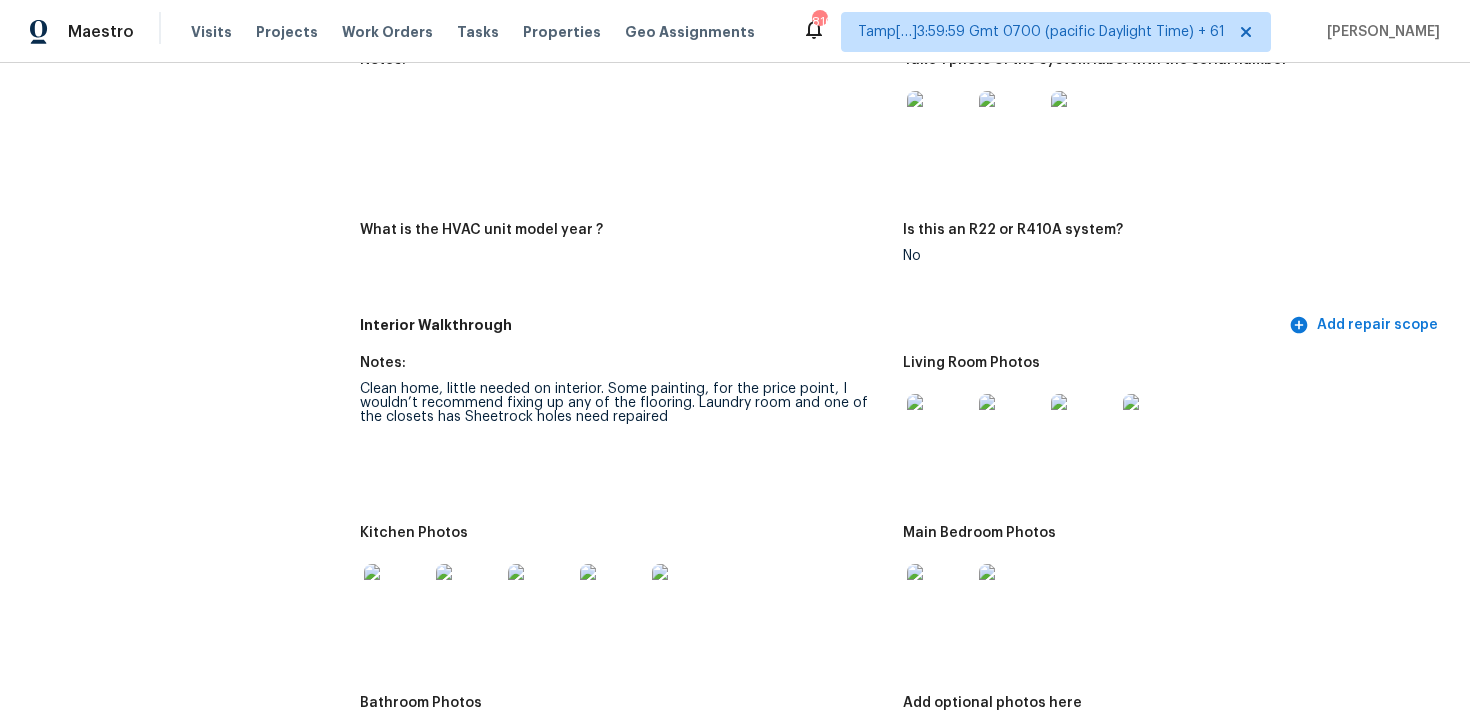 click on "Interior Walkthrough" at bounding box center (822, 325) 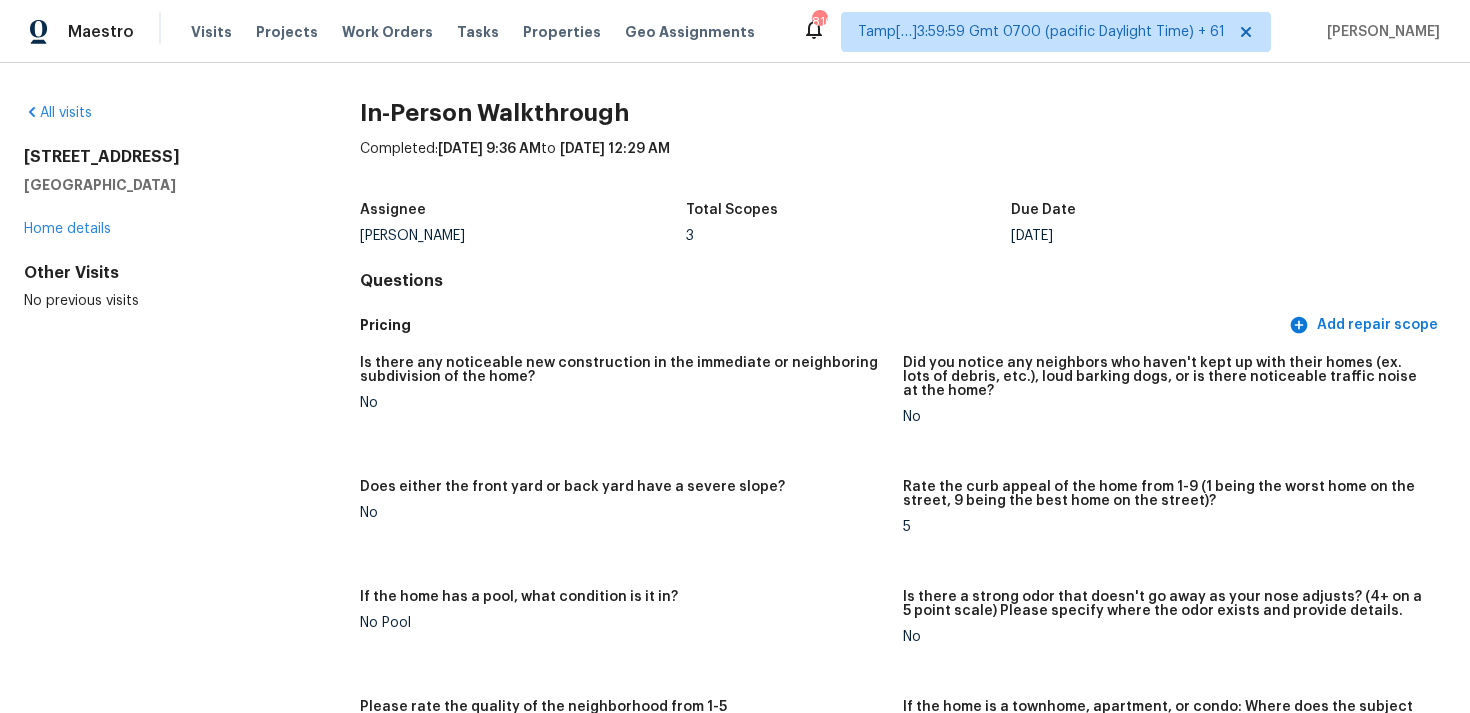 scroll, scrollTop: 119, scrollLeft: 0, axis: vertical 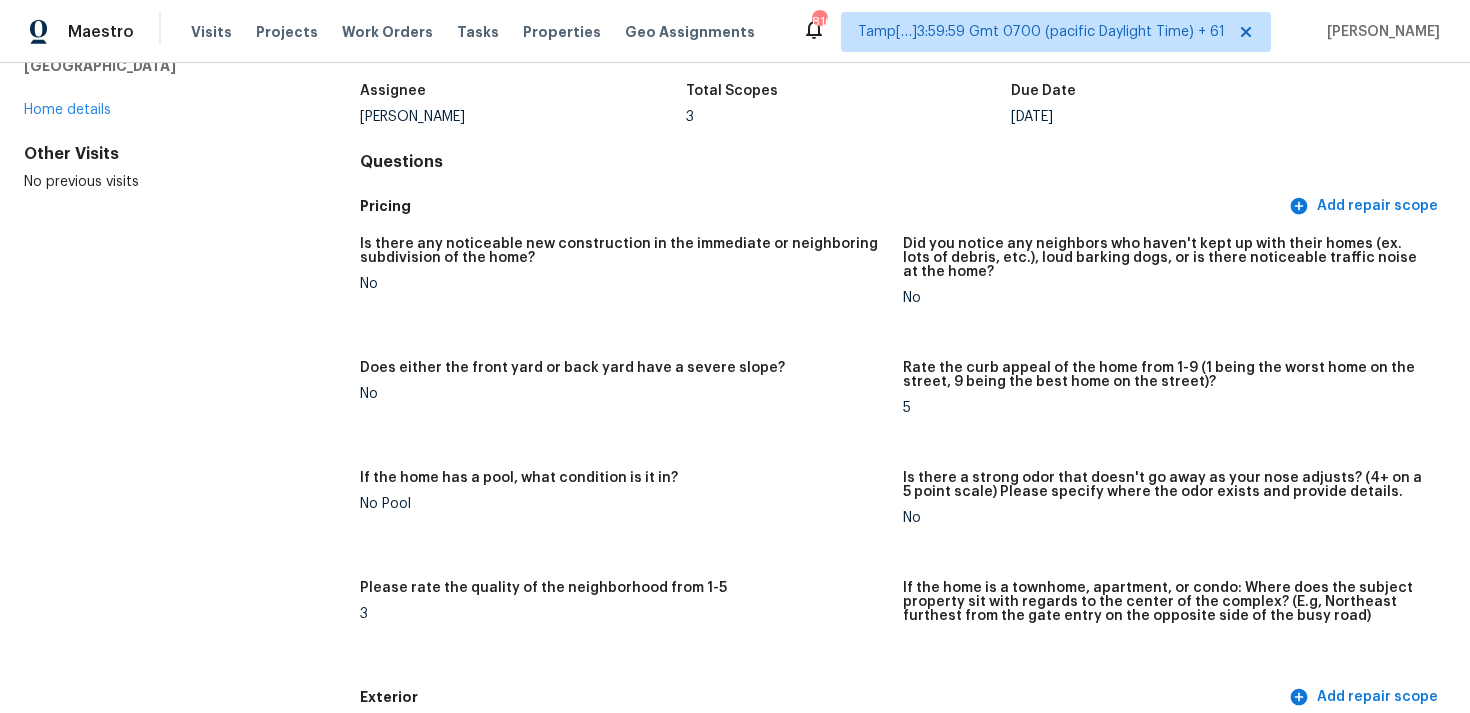 click on "Is there any noticeable new construction in the immediate or neighboring subdivision of the home?" at bounding box center (623, 251) 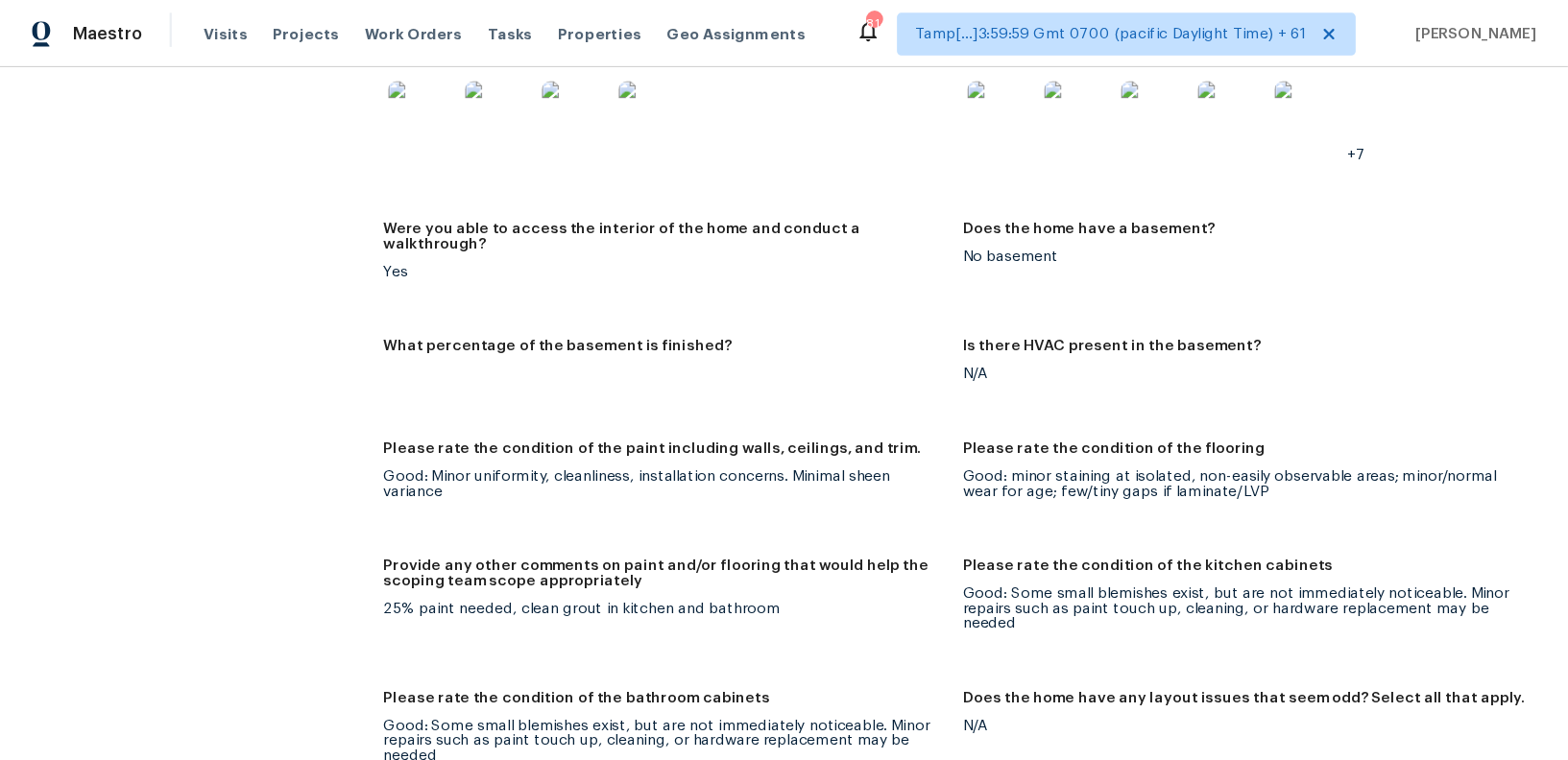 scroll, scrollTop: 2417, scrollLeft: 0, axis: vertical 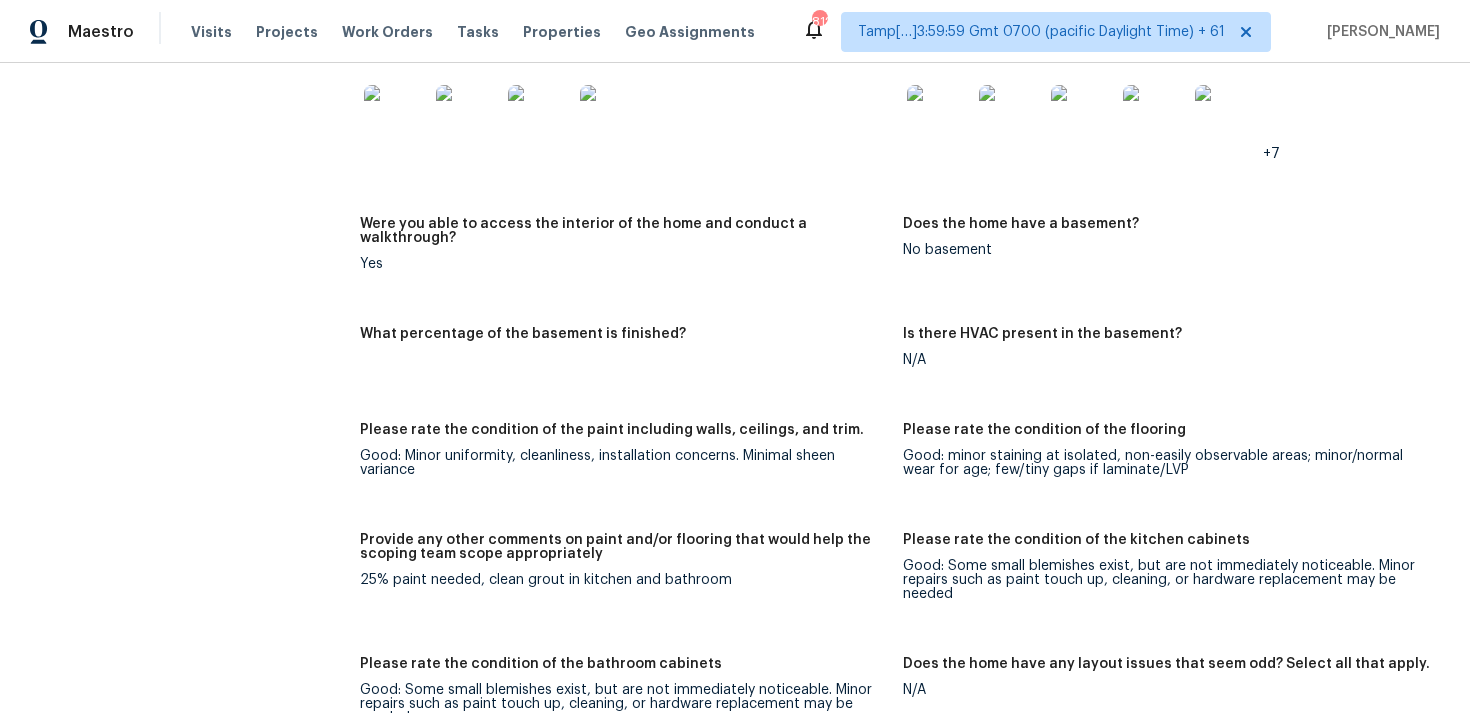 click on "Notes: Clean home, little needed on interior. Some painting, for the price point, I wouldn’t recommend fixing up any of the flooring. Laundry room and one of the closets has Sheetrock holes need repaired  Living Room Photos Kitchen Photos Main Bedroom Photos Bathroom Photos Add optional photos here  +7 Were you able to access the interior of the home and conduct a walkthrough? Yes Does the home have a basement? No basement What percentage of the basement is finished? Is there HVAC present in the basement? N/A Please rate the condition of the paint including walls, ceilings, and trim. Good: Minor uniformity, cleanliness, installation concerns. Minimal sheen variance Please rate the condition of the flooring Good: minor staining at isolated, non-easily observable areas; minor/normal wear for age; few/tiny gaps if laminate/LVP Provide any other comments on paint and/or flooring that would help the scoping team scope appropriately 25% paint needed, clean grout in kitchen and bathroom  N/A N/A No No No No Yes" at bounding box center (903, 611) 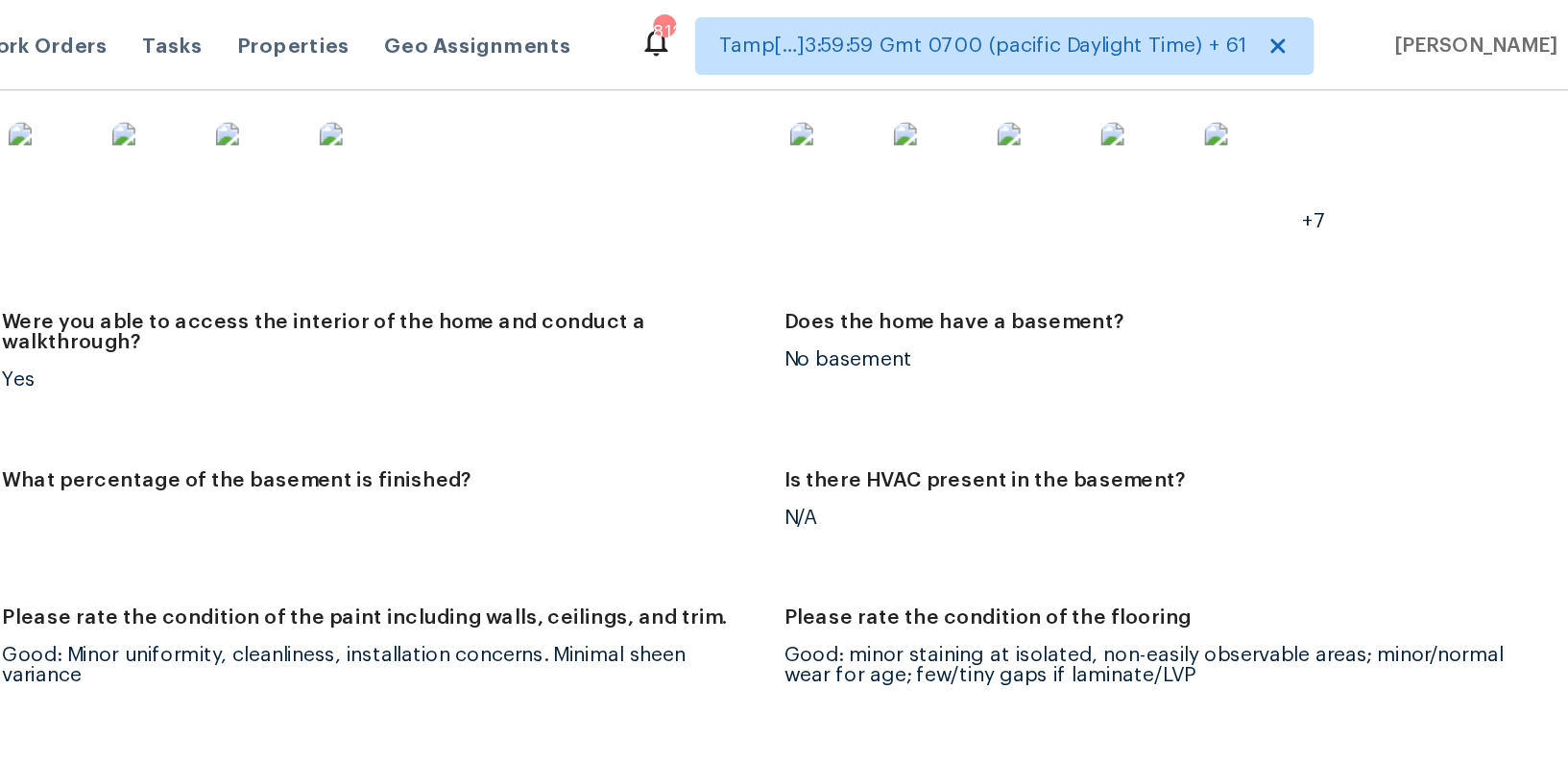 scroll, scrollTop: 2417, scrollLeft: 0, axis: vertical 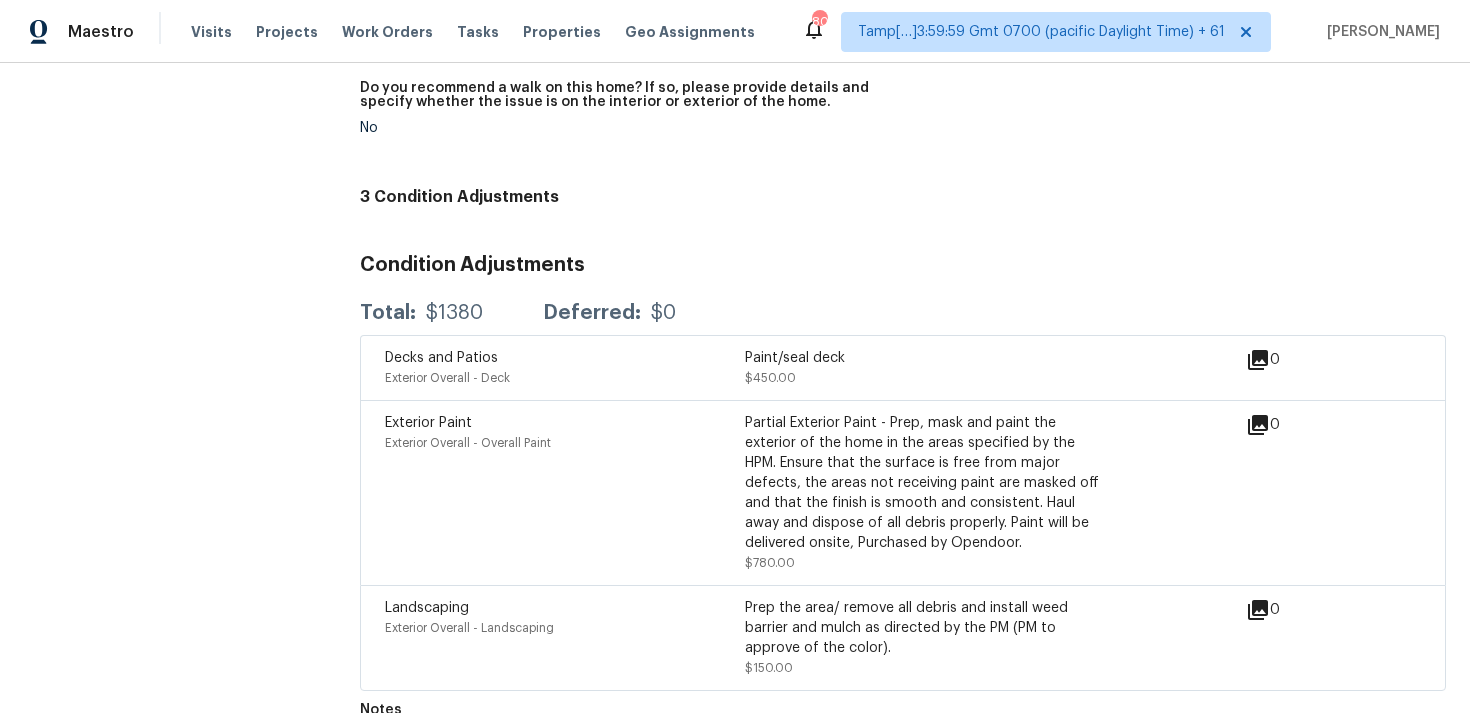 click on "Visits Projects Work Orders Tasks Properties Geo Assignments" at bounding box center (485, 32) 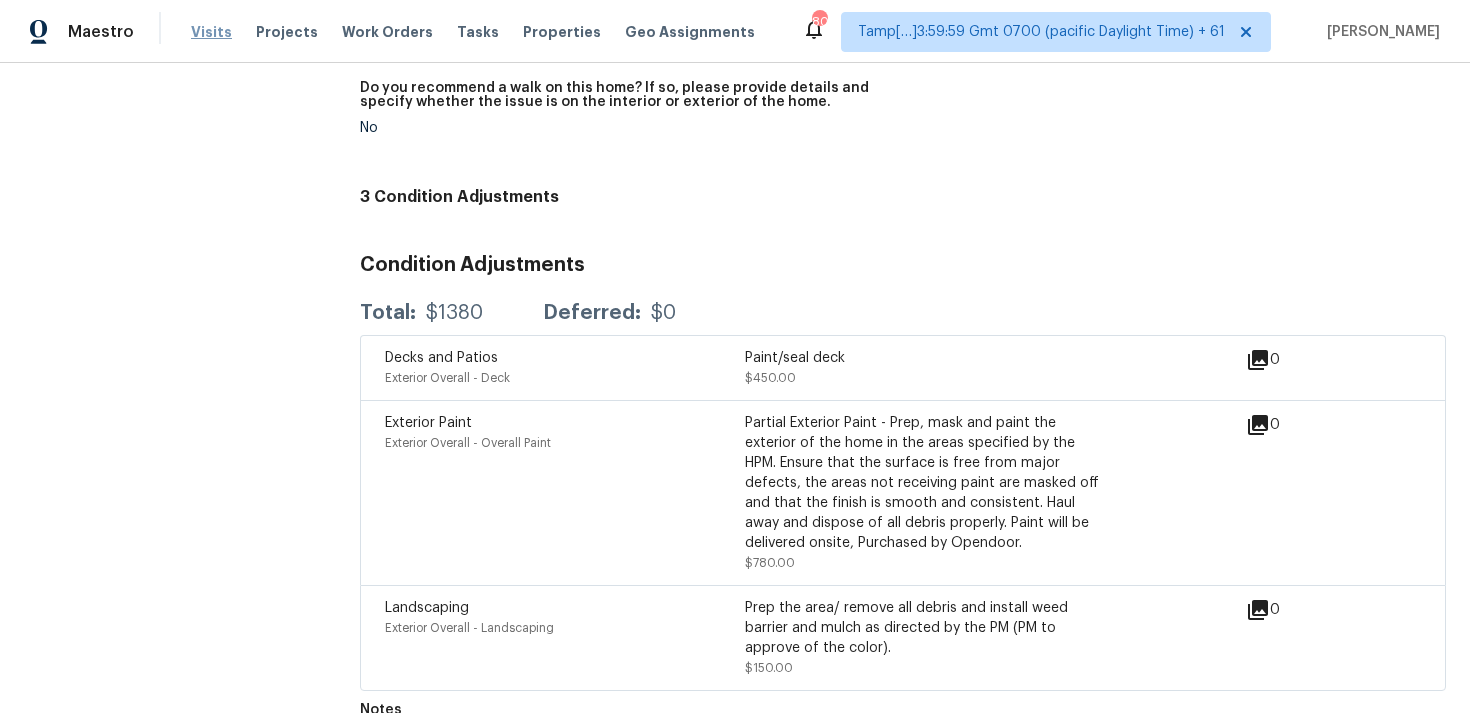 click on "Visits" at bounding box center [211, 32] 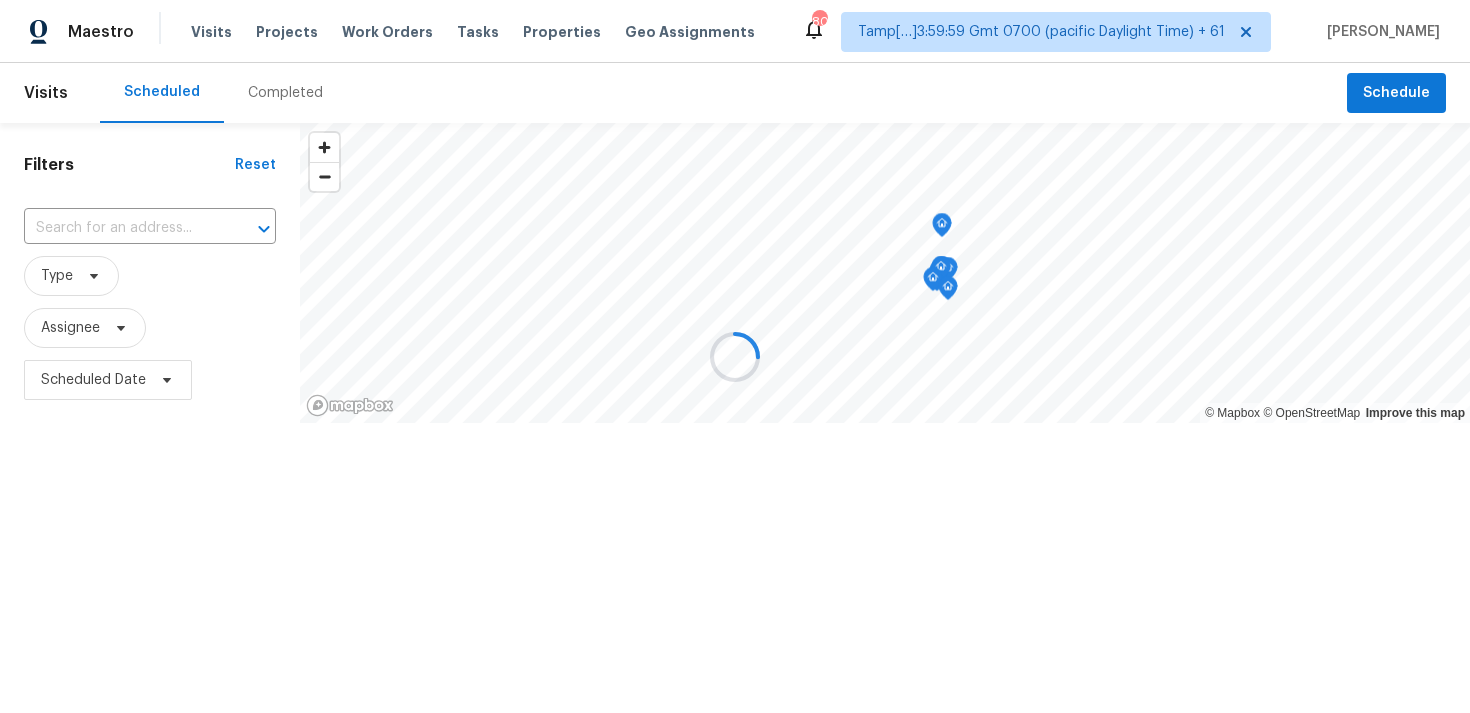 click at bounding box center [735, 356] 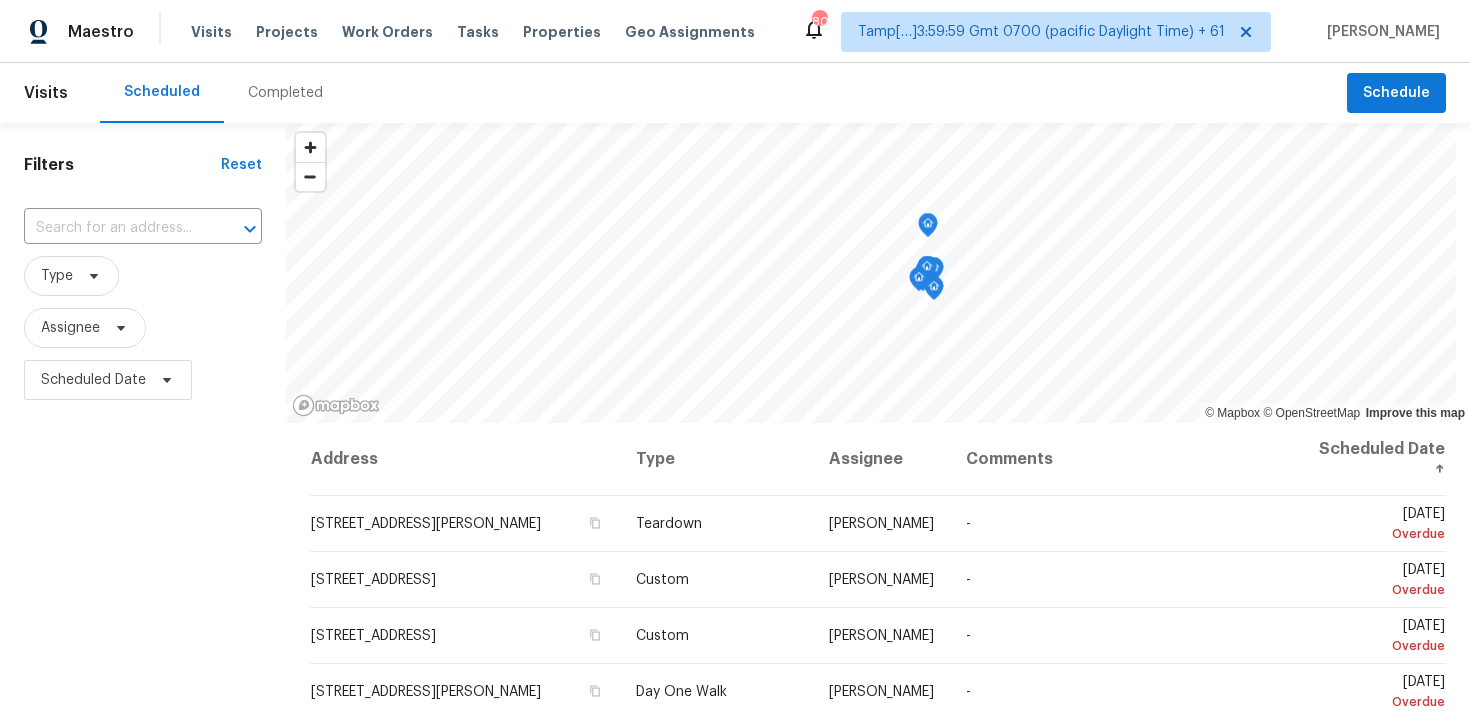 click on "Completed" at bounding box center [285, 93] 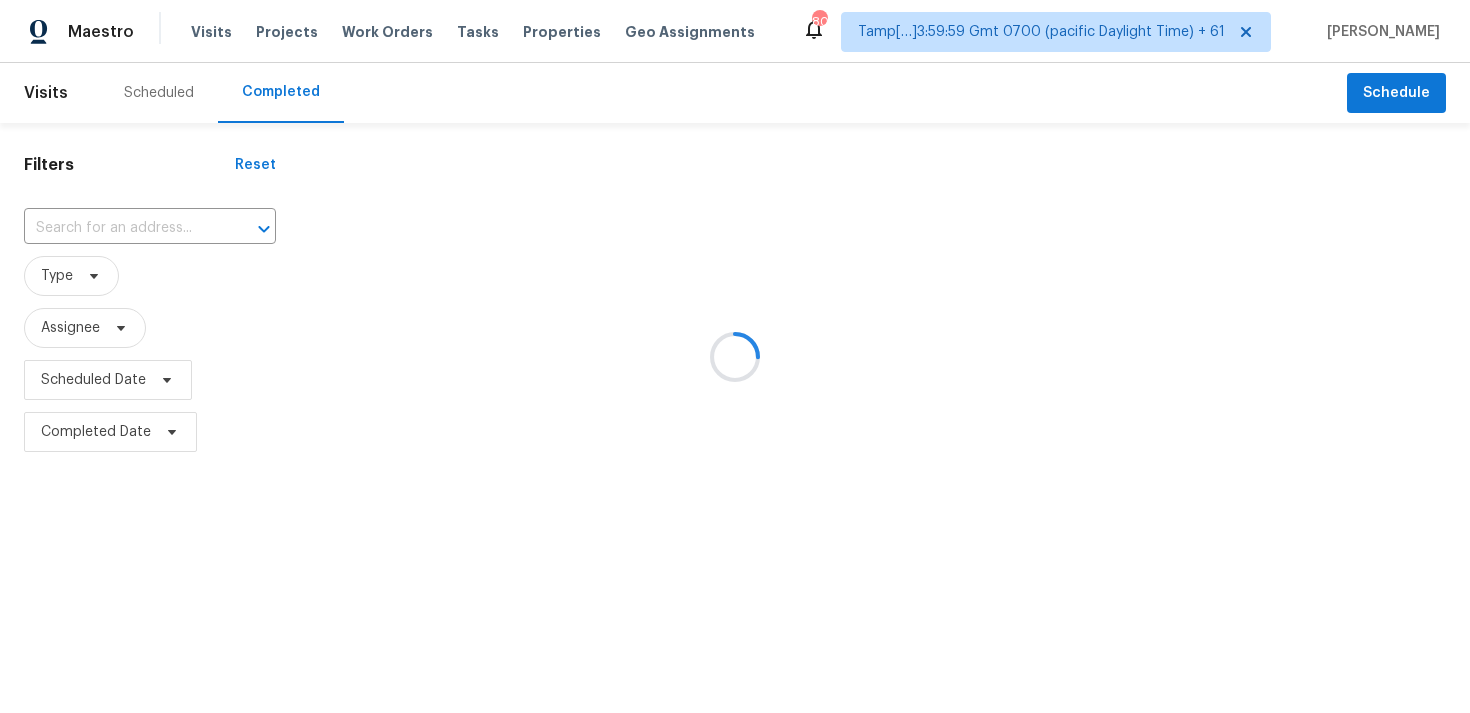 click at bounding box center (735, 356) 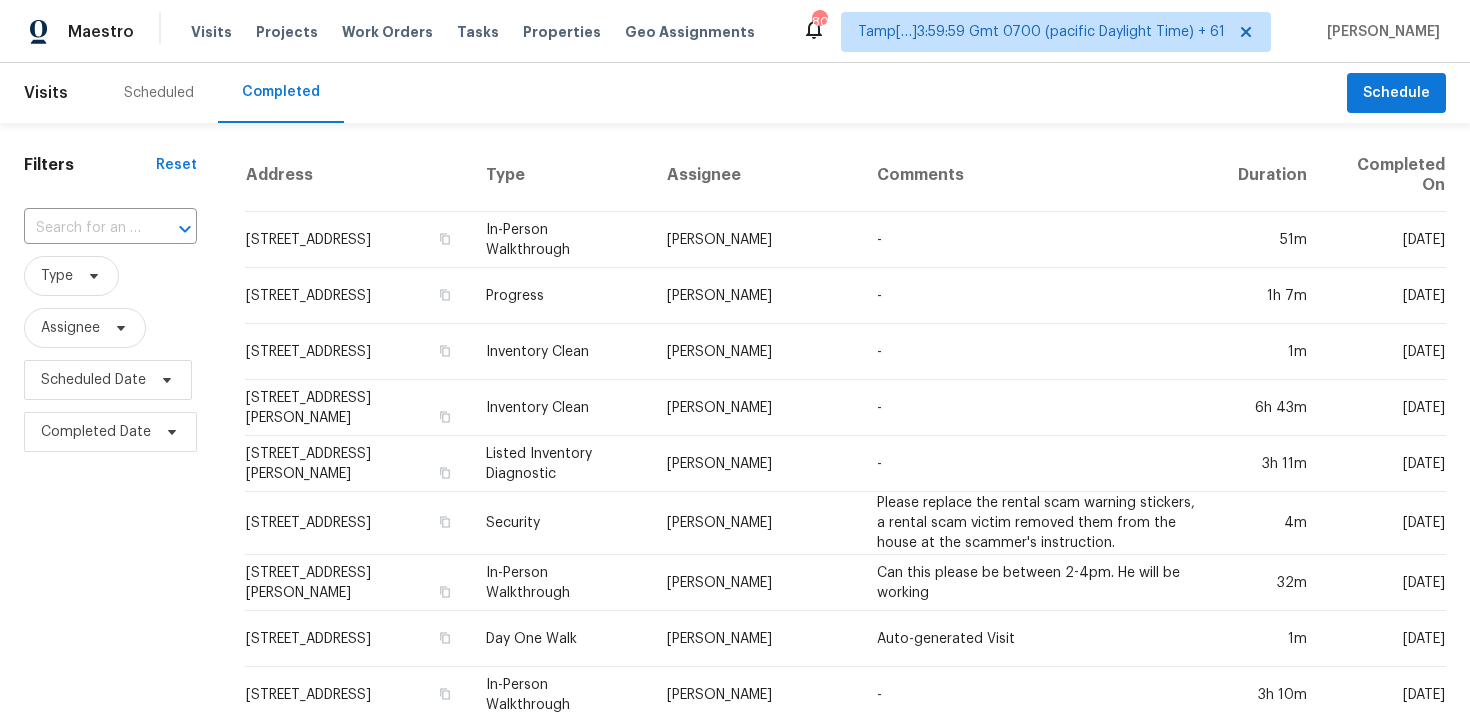 click at bounding box center [171, 229] 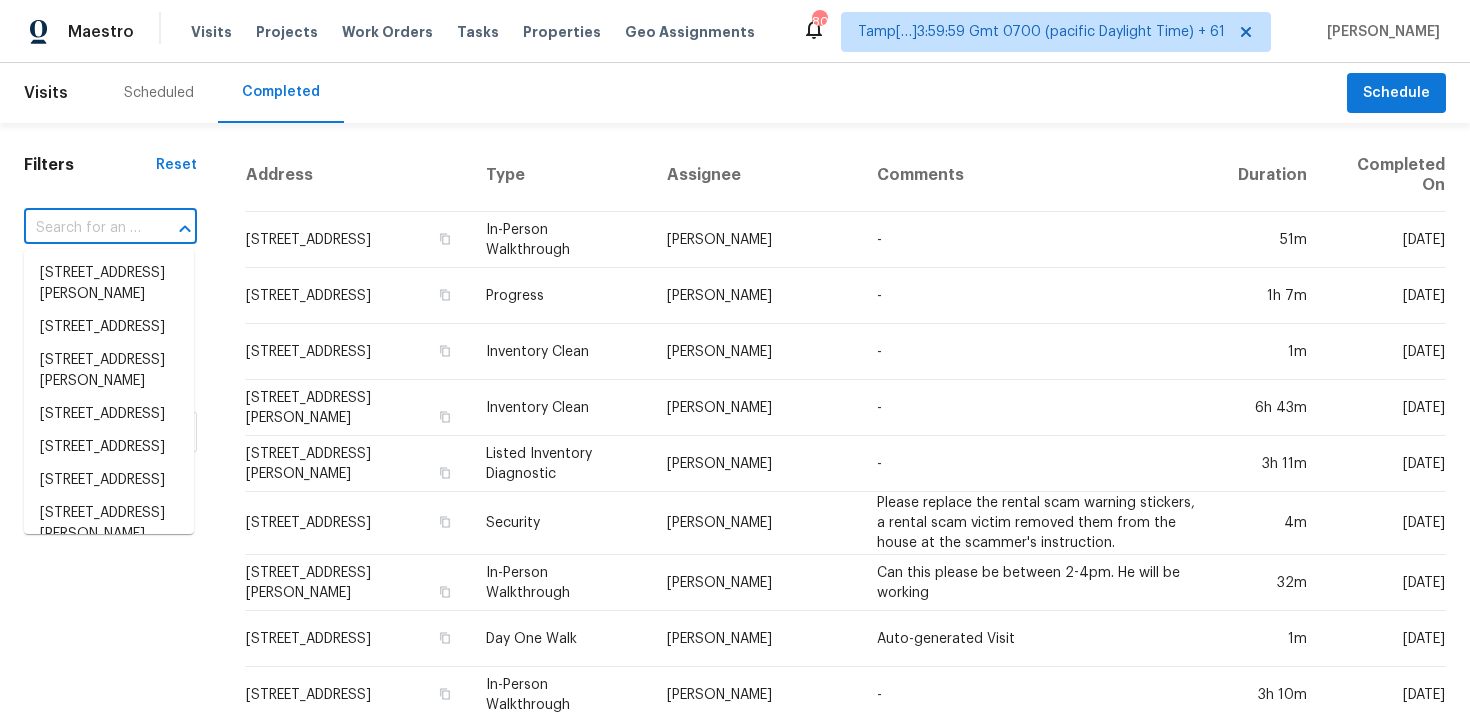 paste on "[STREET_ADDRESS]" 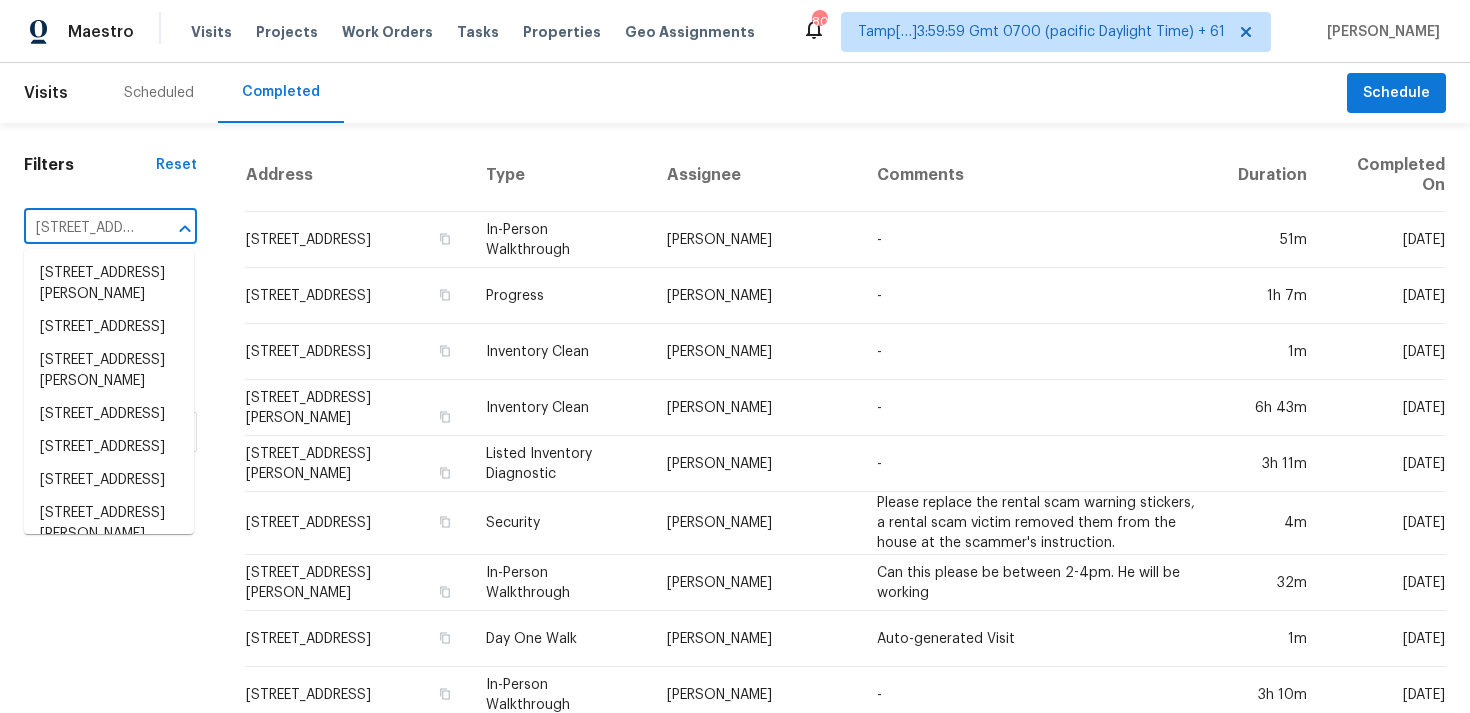 scroll, scrollTop: 0, scrollLeft: 154, axis: horizontal 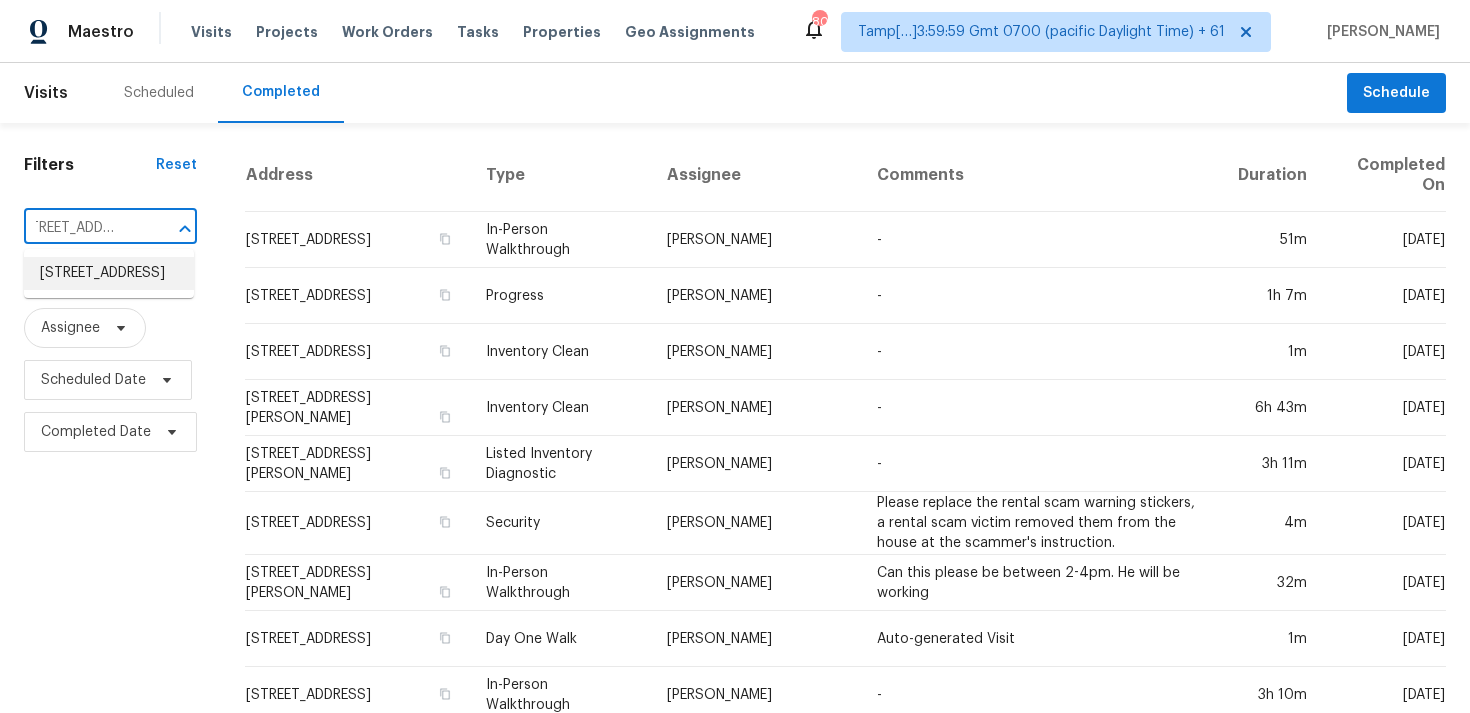 click on "[STREET_ADDRESS]" at bounding box center (109, 273) 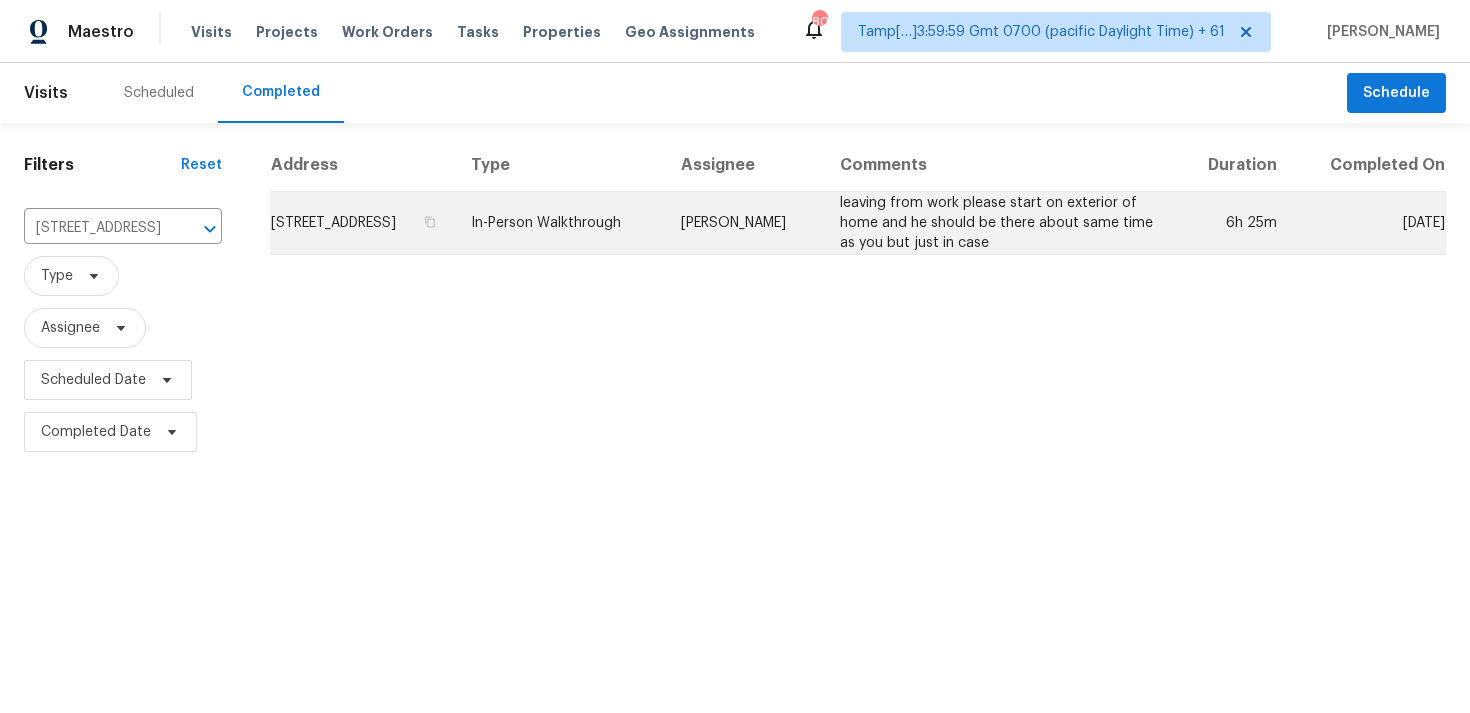 click on "[PERSON_NAME]" at bounding box center (744, 223) 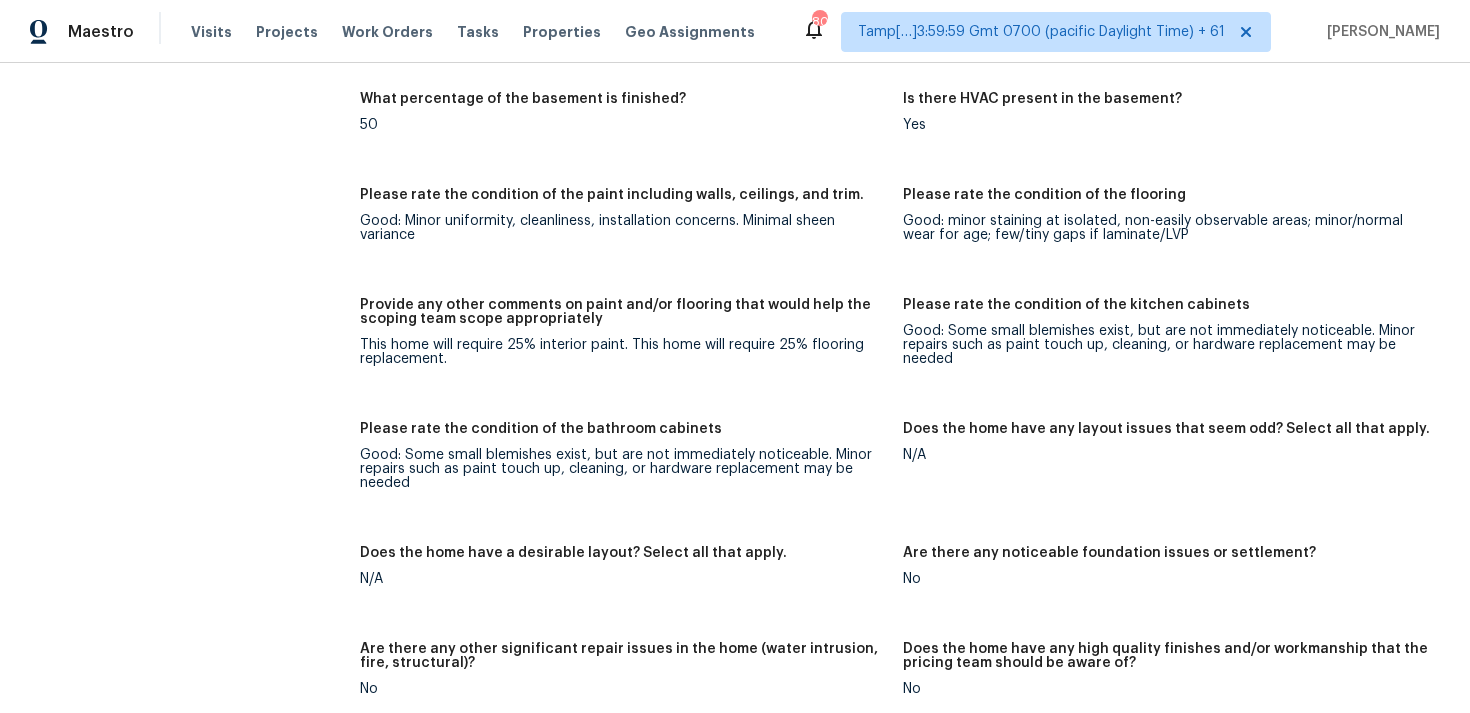 scroll, scrollTop: 3560, scrollLeft: 0, axis: vertical 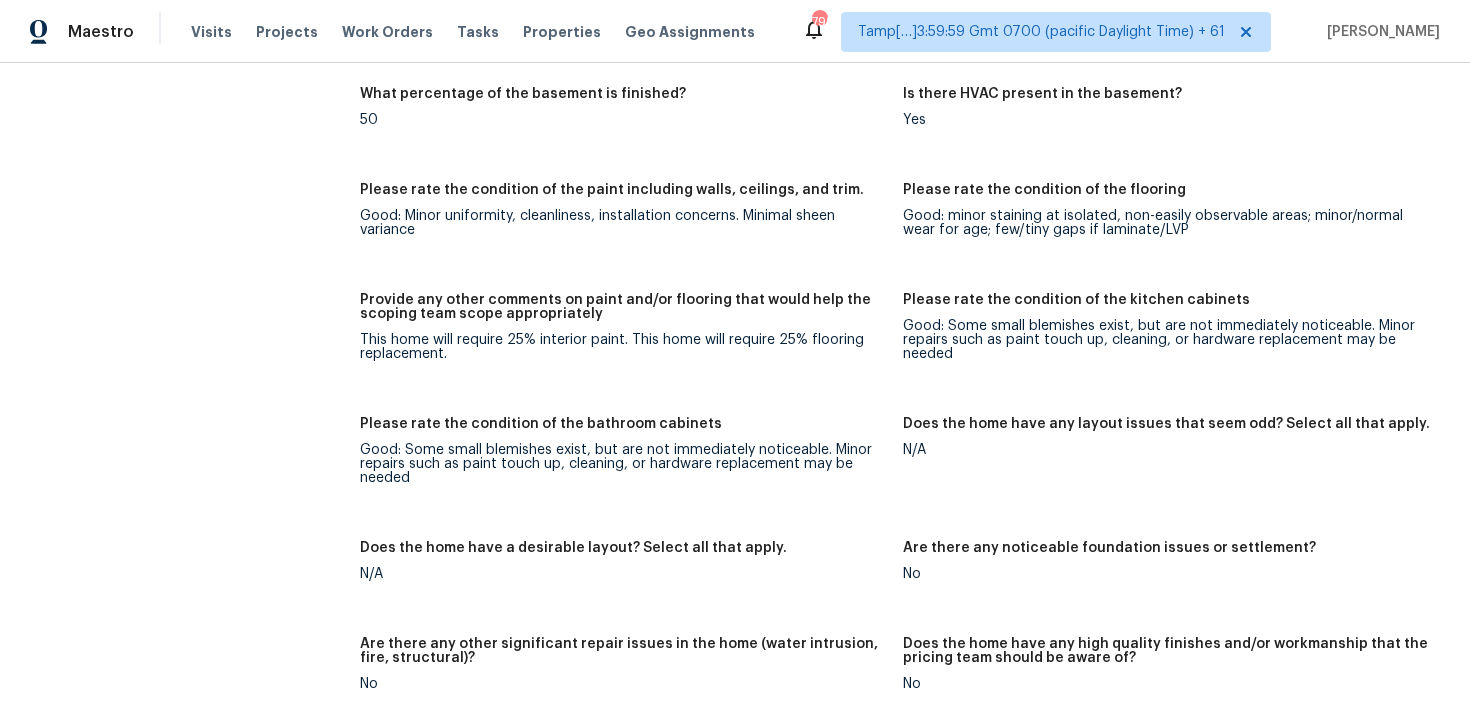 click on "Notes: Living Room Photos Kitchen Photos Main Bedroom Photos Bathroom Photos Add optional photos here Were you able to access the interior of the home and conduct a walkthrough? Yes Does the home have a basement? Yes, finished (2+ photos w/HVAC,plumbing) Comment:   Partially finished   +4 What percentage of the basement is finished? 50 Is there HVAC present in the basement? Yes Please rate the condition of the paint including walls, ceilings, and trim. Good: Minor uniformity, cleanliness, installation concerns. Minimal sheen variance Please rate the condition of the flooring Good: minor staining at isolated, non-easily observable areas; minor/normal wear for age; few/tiny gaps if laminate/LVP Provide any other comments on paint and/or flooring that would help the scoping team scope appropriately This home will require 25% interior paint.
This home will require 25% flooring replacement. Please rate the condition of the kitchen cabinets Please rate the condition of the bathroom cabinets N/A N/A No No No No 2022" at bounding box center (903, 366) 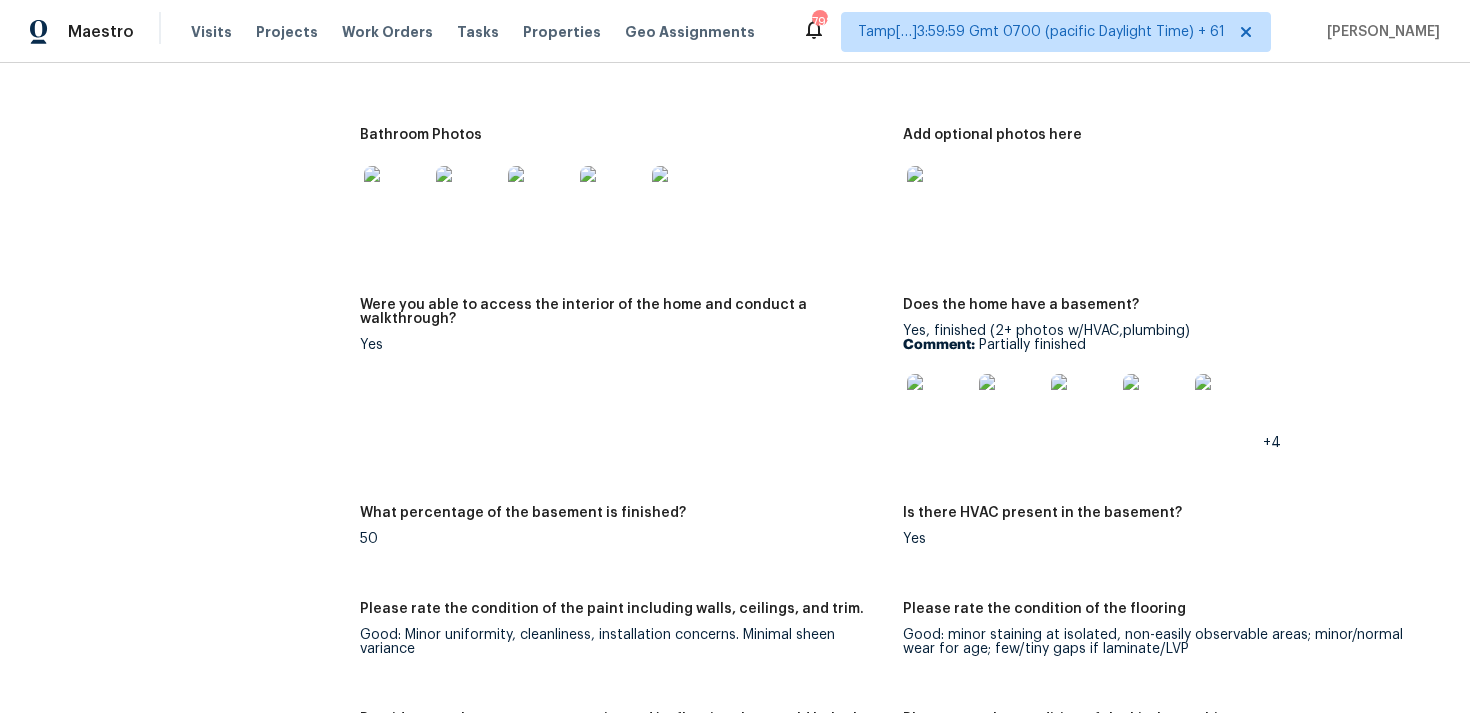 click on "Were you able to access the interior of the home and conduct a walkthrough? Yes" at bounding box center (631, 390) 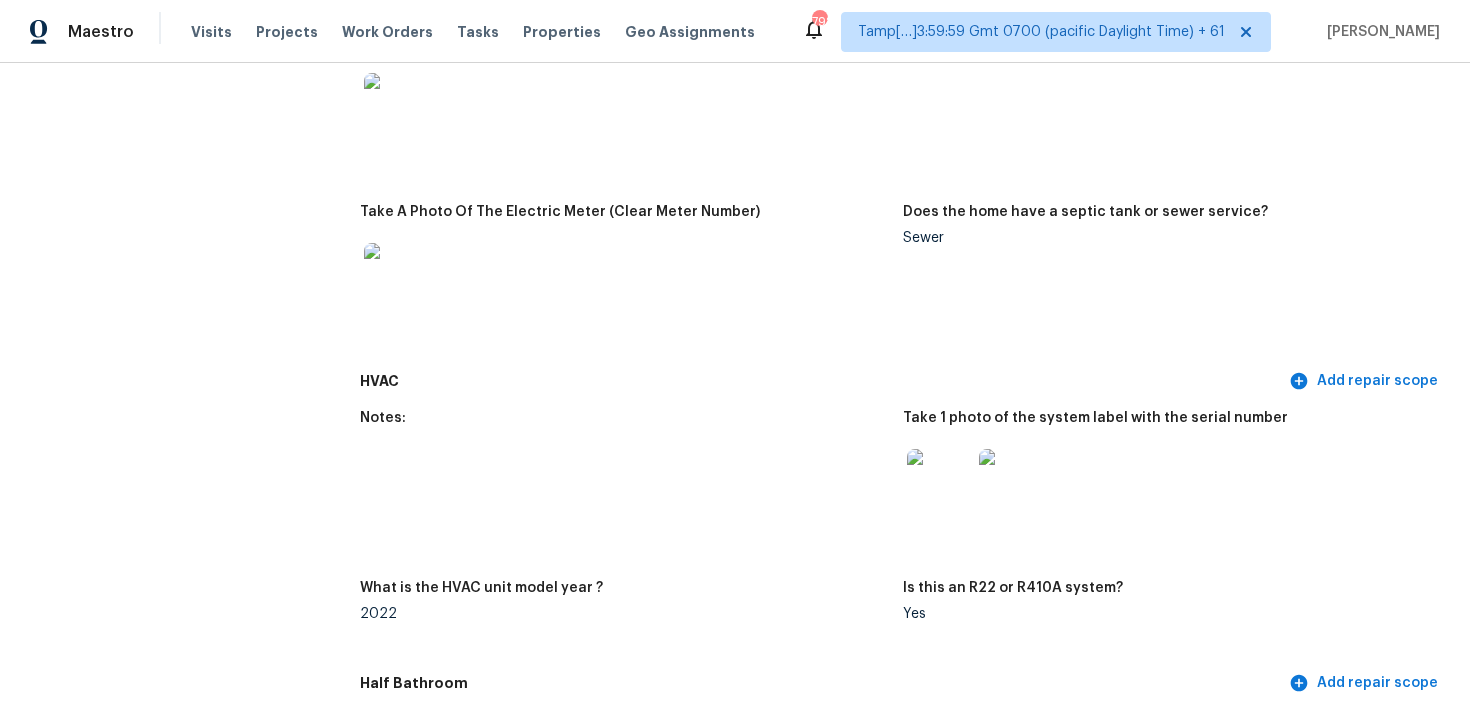 scroll, scrollTop: 1766, scrollLeft: 0, axis: vertical 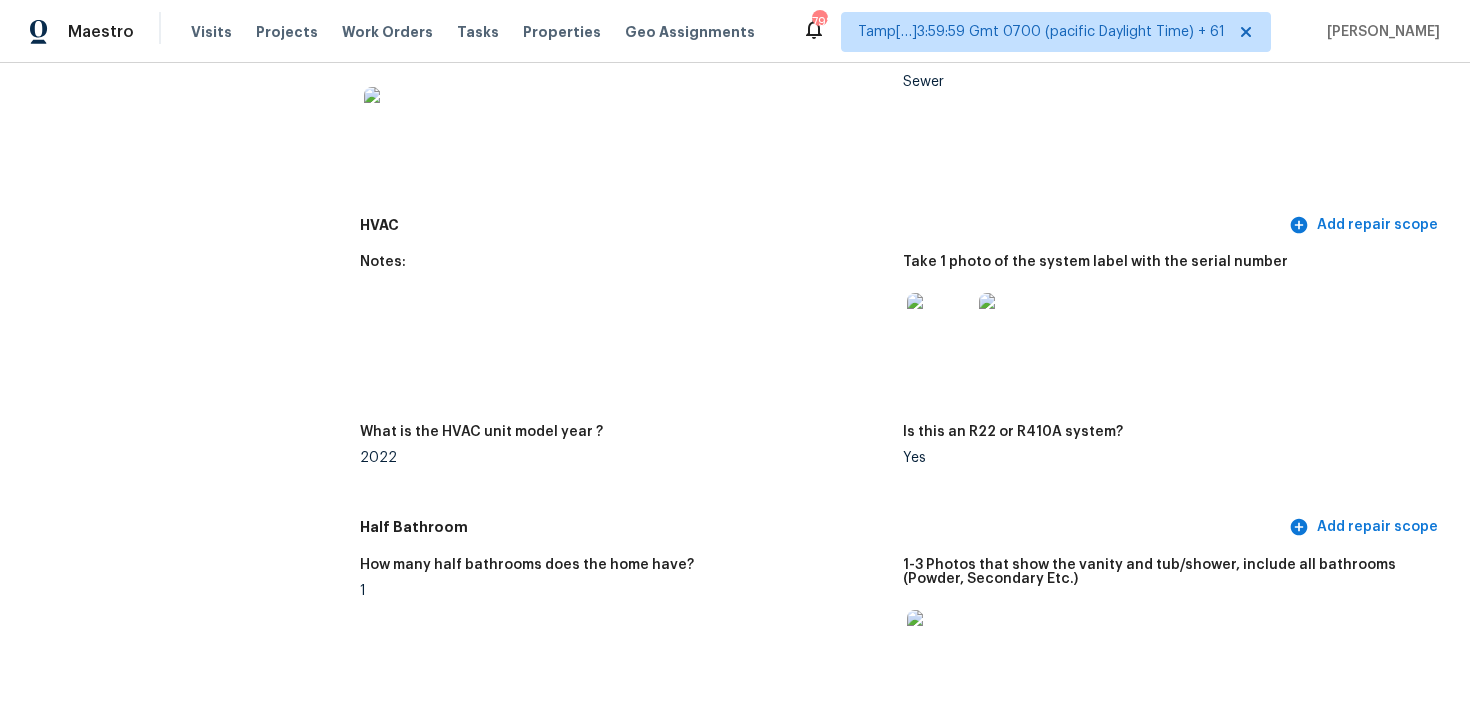 click at bounding box center [1011, 325] 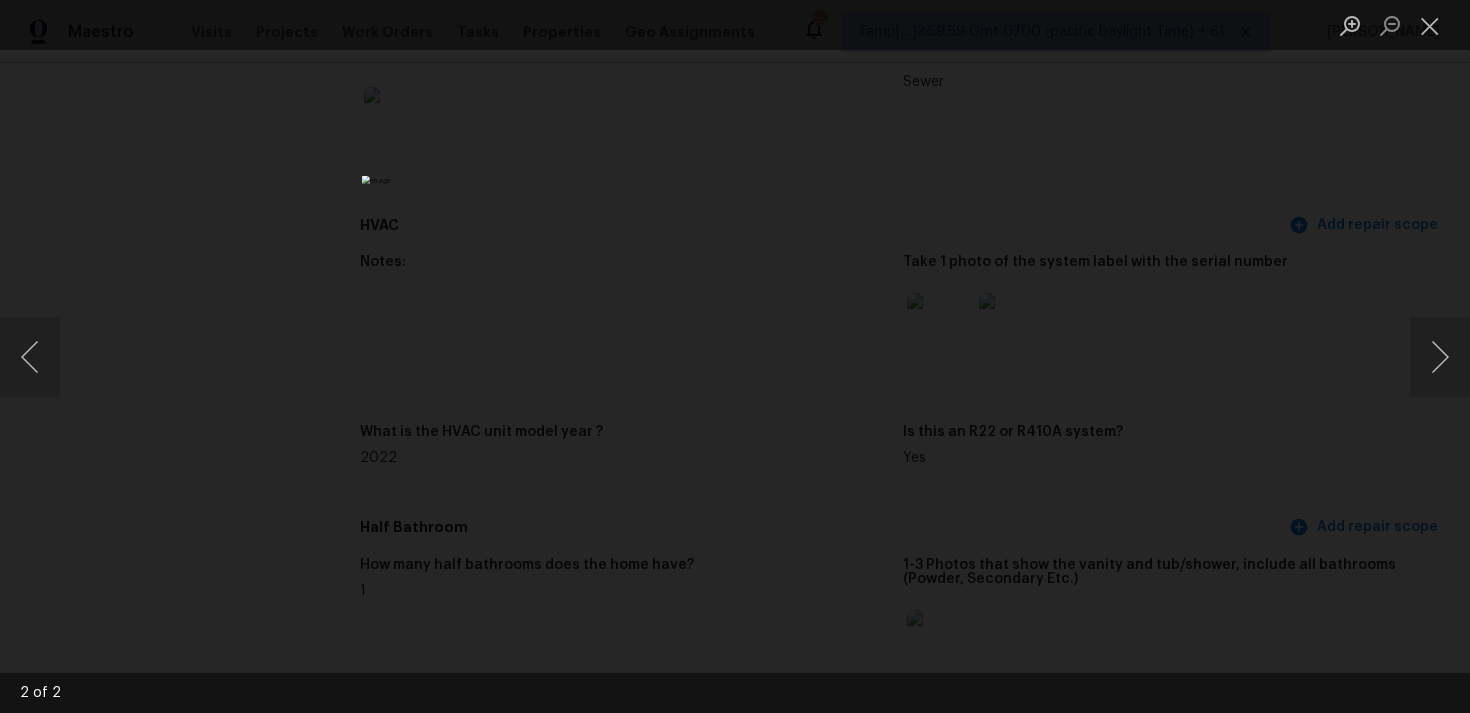scroll, scrollTop: 0, scrollLeft: 0, axis: both 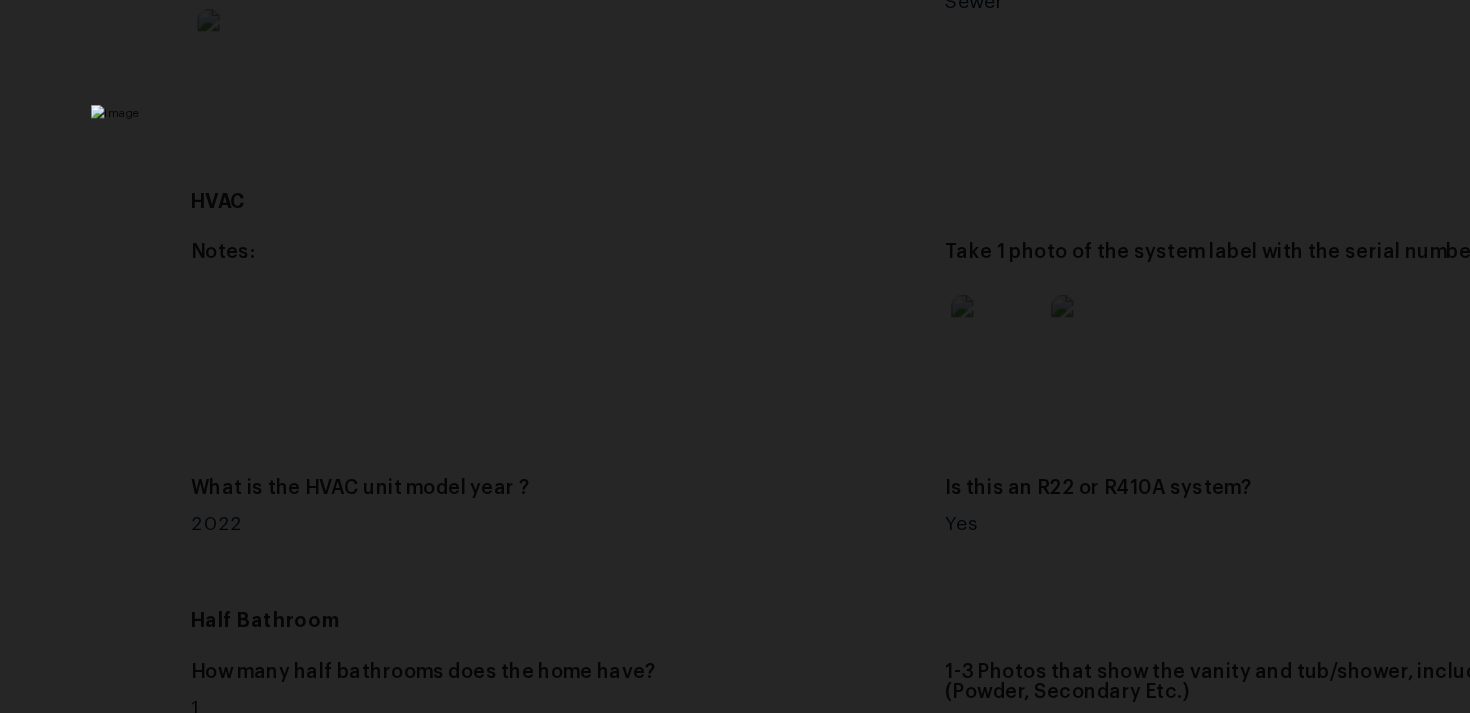 click at bounding box center (735, 356) 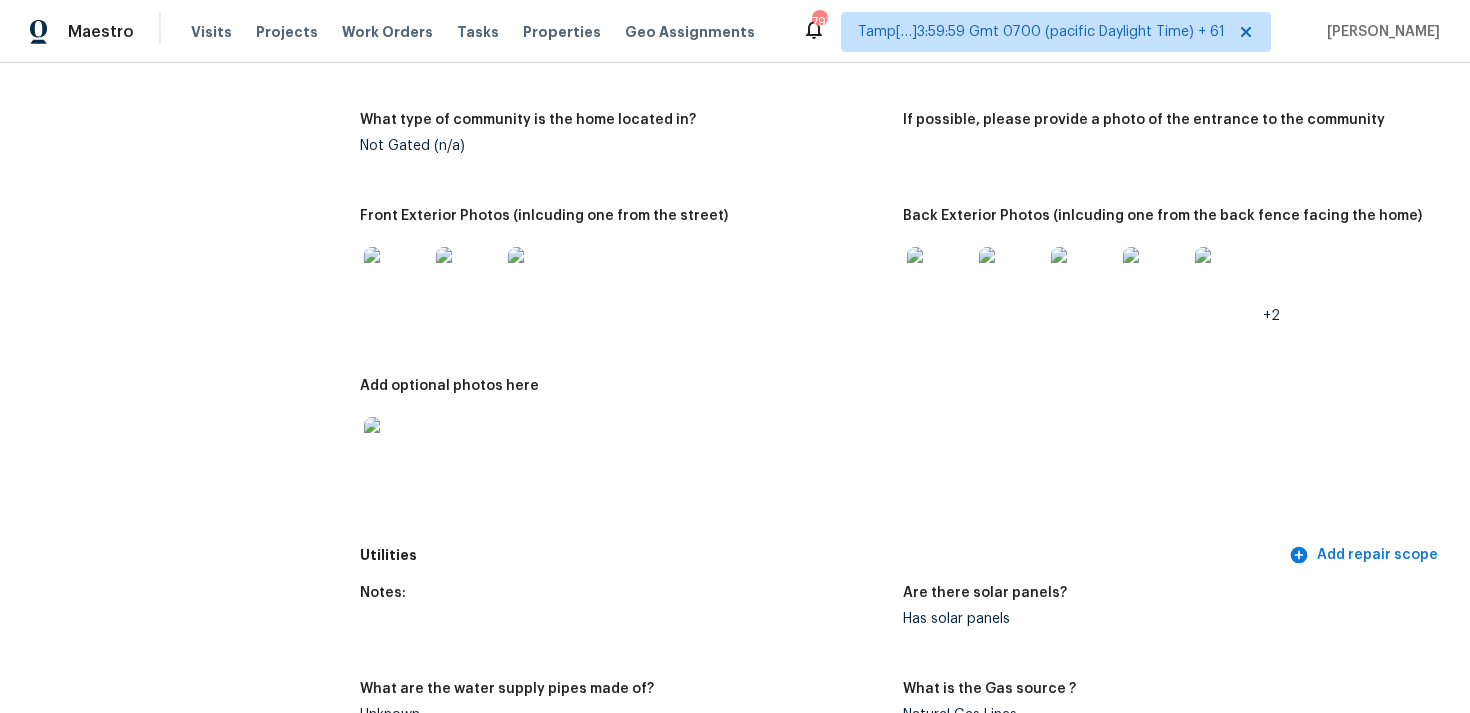 scroll, scrollTop: 847, scrollLeft: 0, axis: vertical 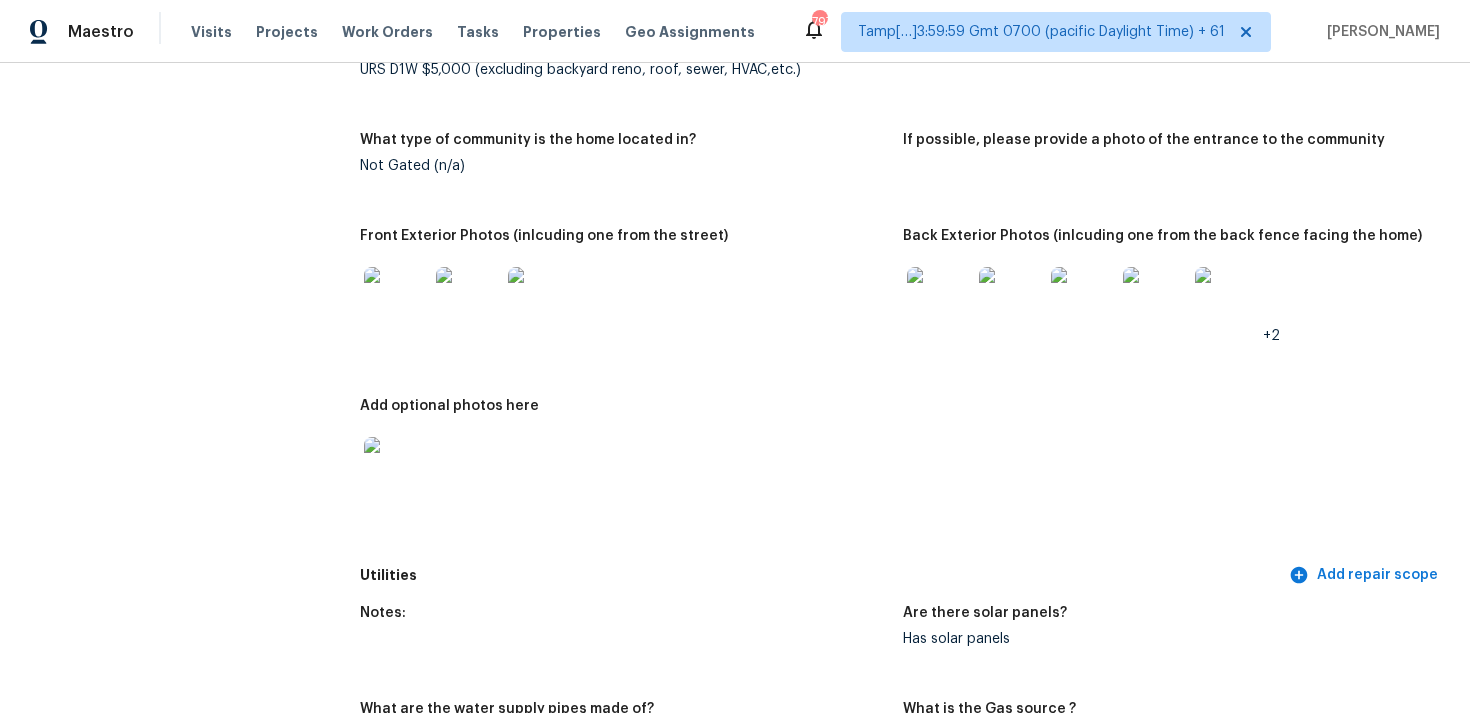 click at bounding box center [396, 299] 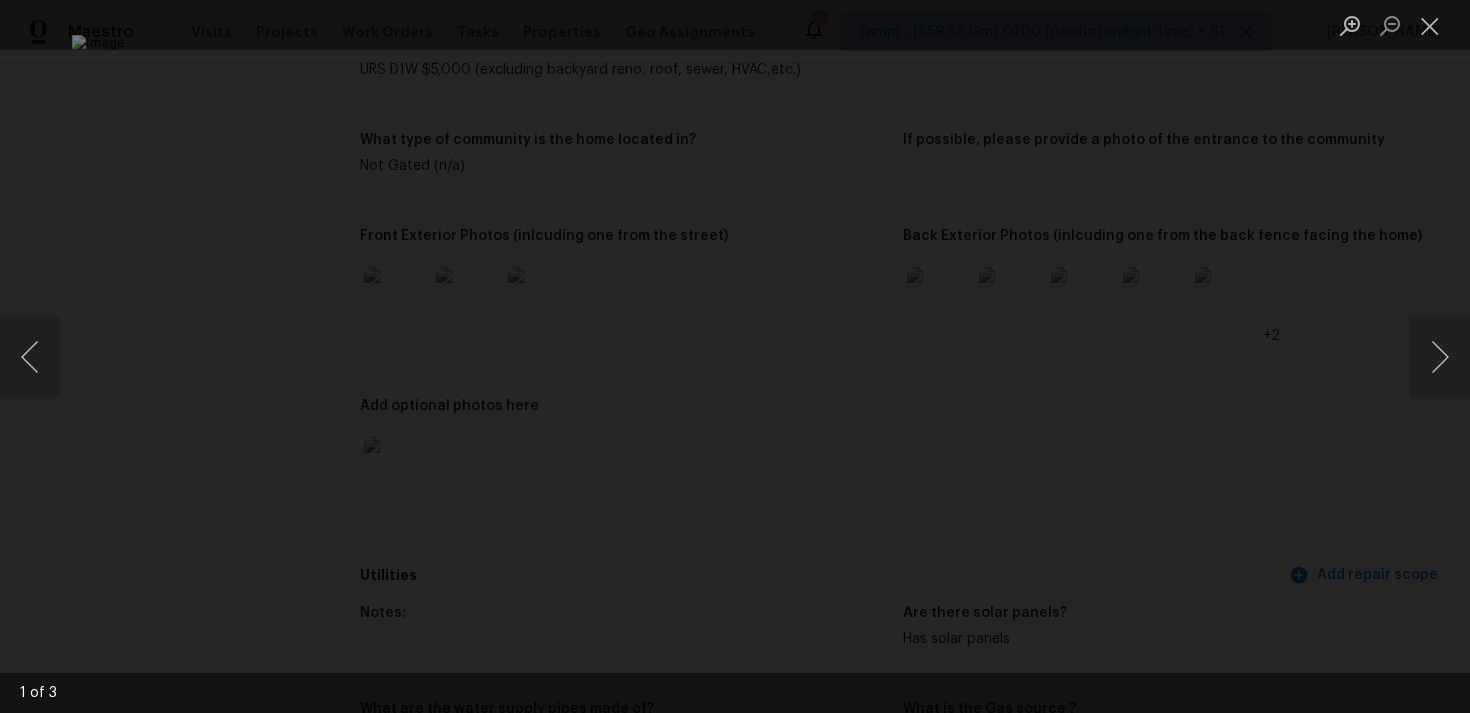 click at bounding box center (735, 356) 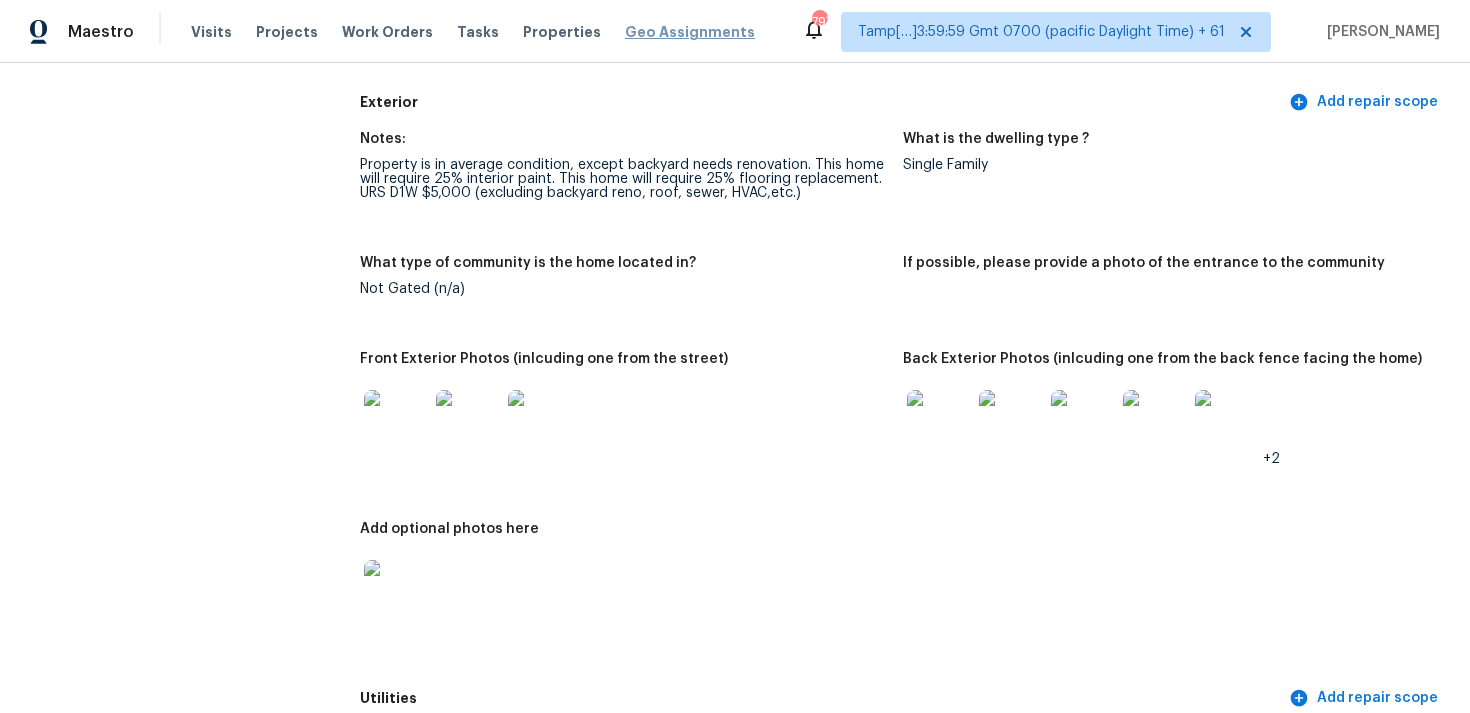 scroll, scrollTop: 712, scrollLeft: 0, axis: vertical 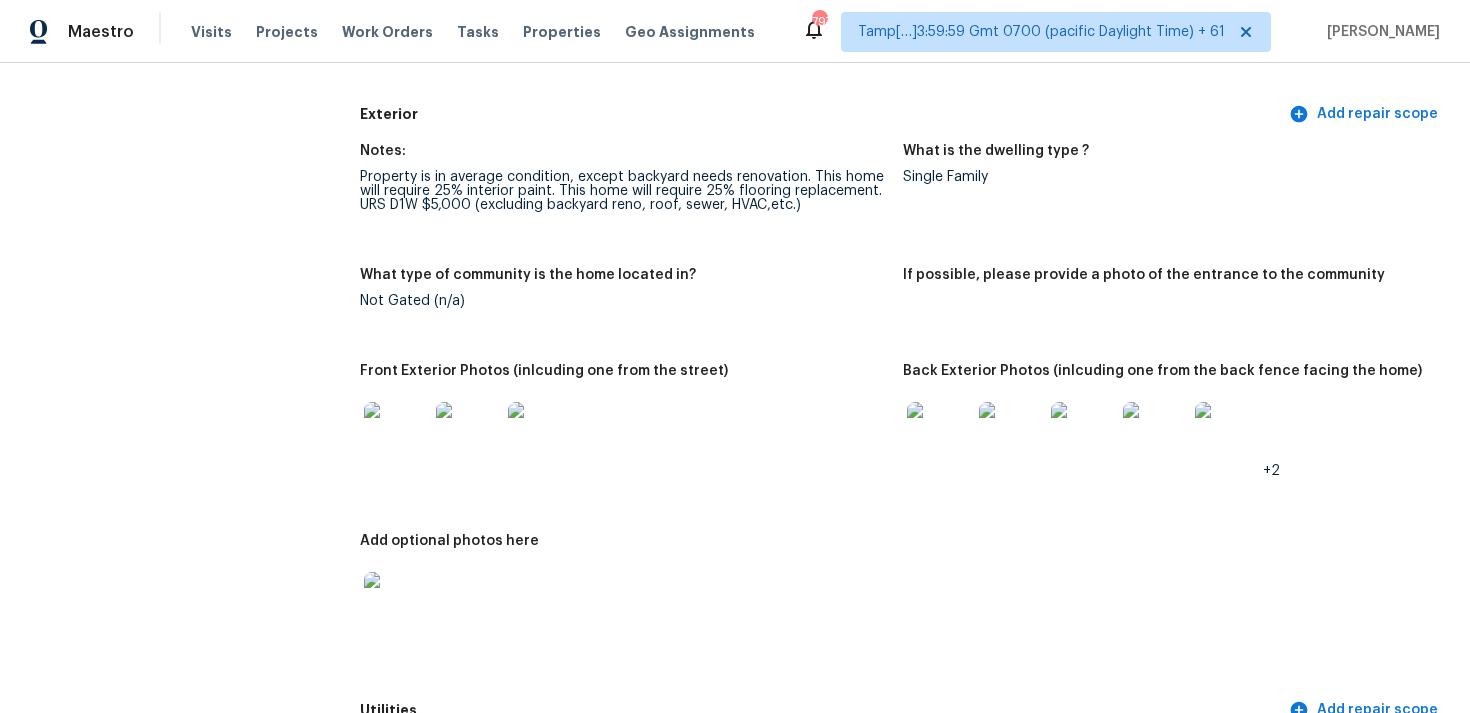 click on "Not Gated (n/a)" at bounding box center (623, 301) 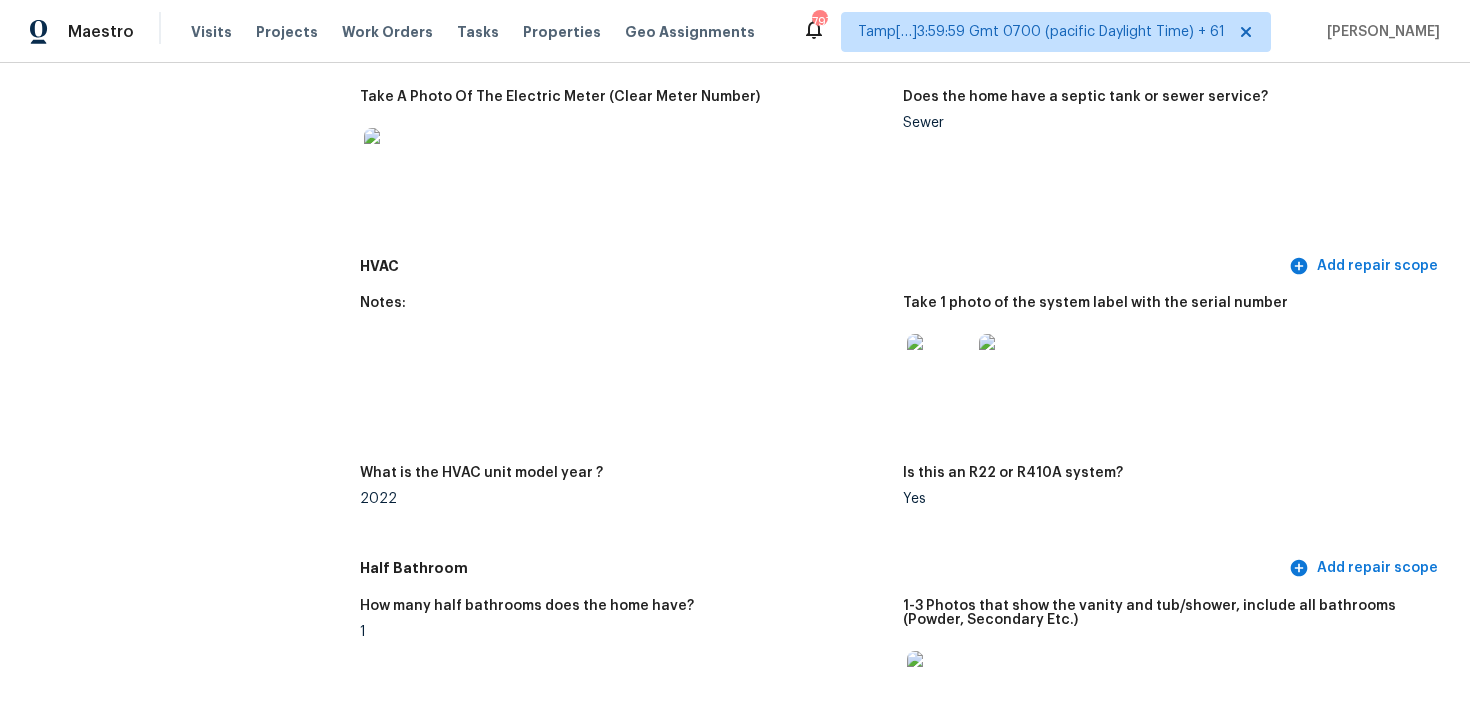 scroll, scrollTop: 1744, scrollLeft: 0, axis: vertical 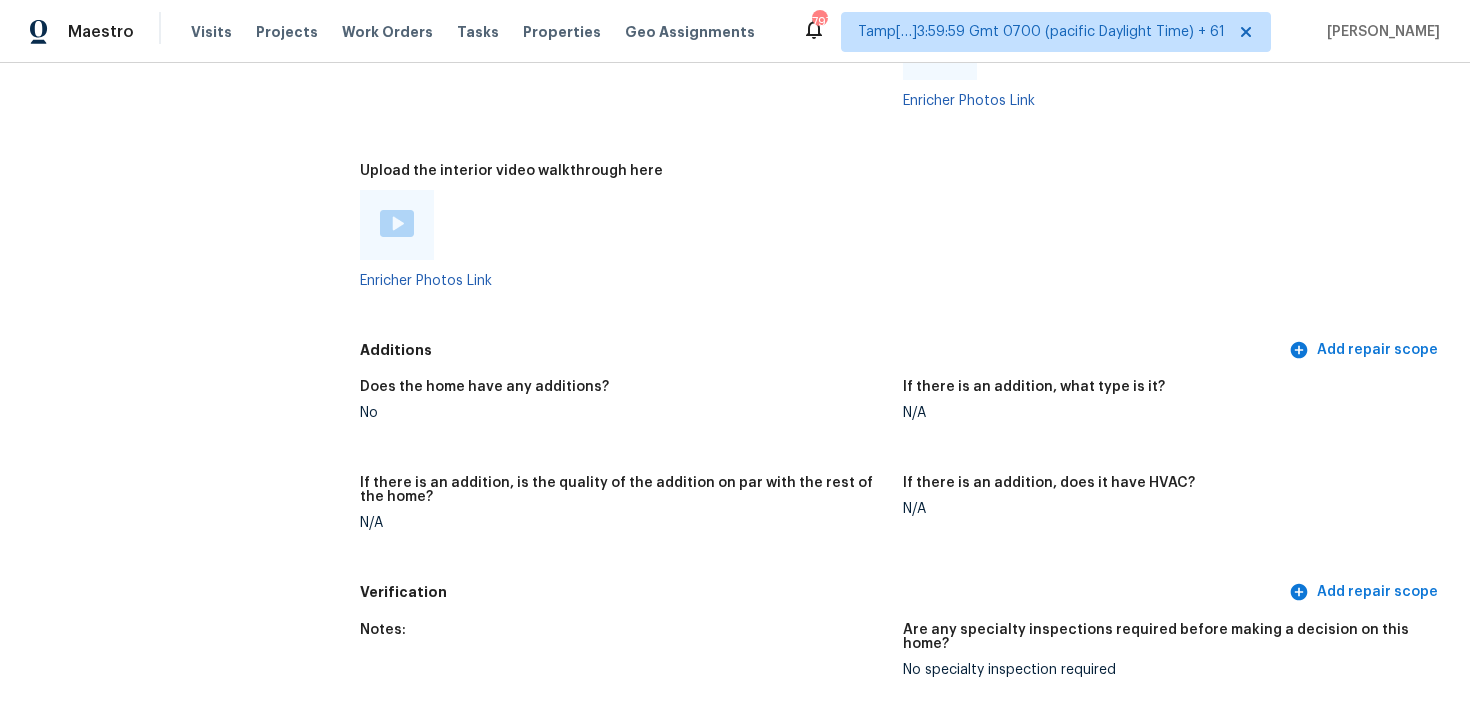 click at bounding box center (397, 225) 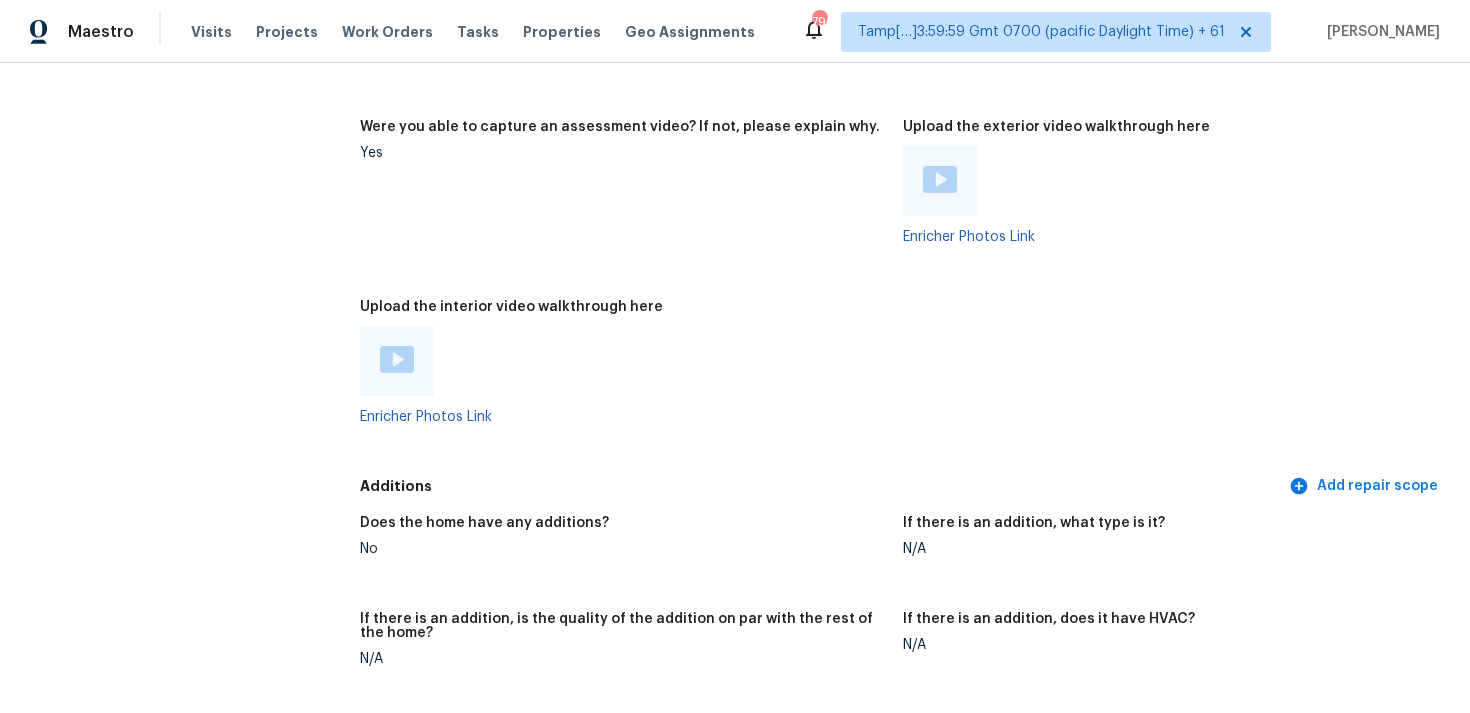scroll, scrollTop: 4421, scrollLeft: 0, axis: vertical 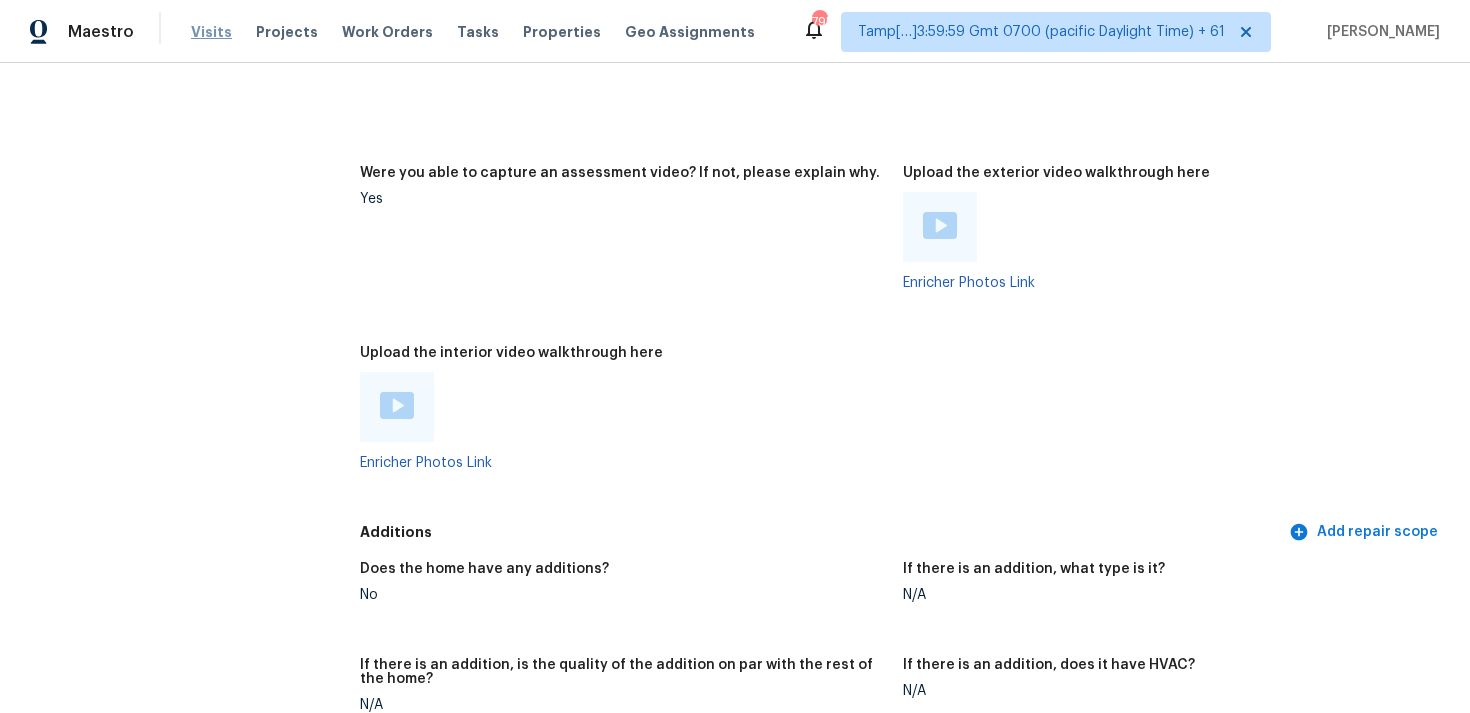 click on "Visits" at bounding box center [211, 32] 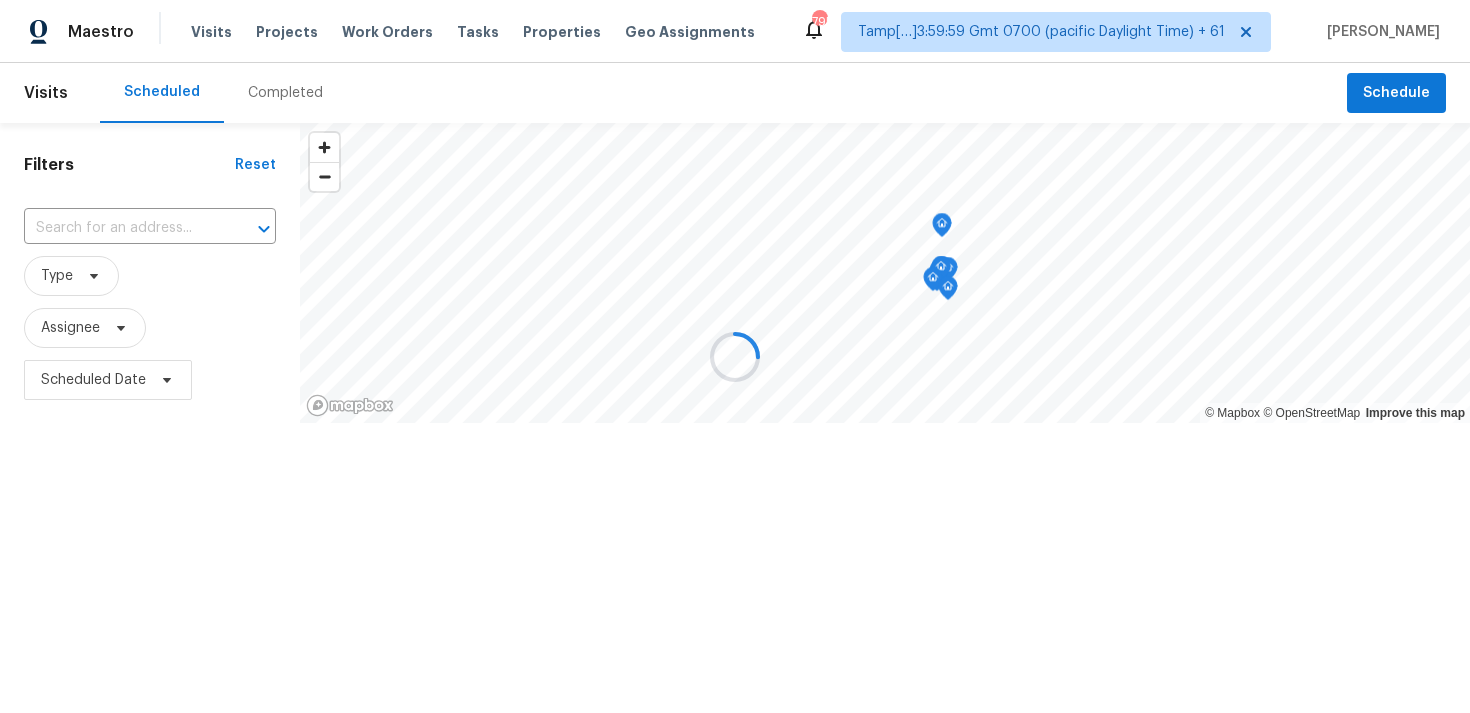 click at bounding box center (735, 356) 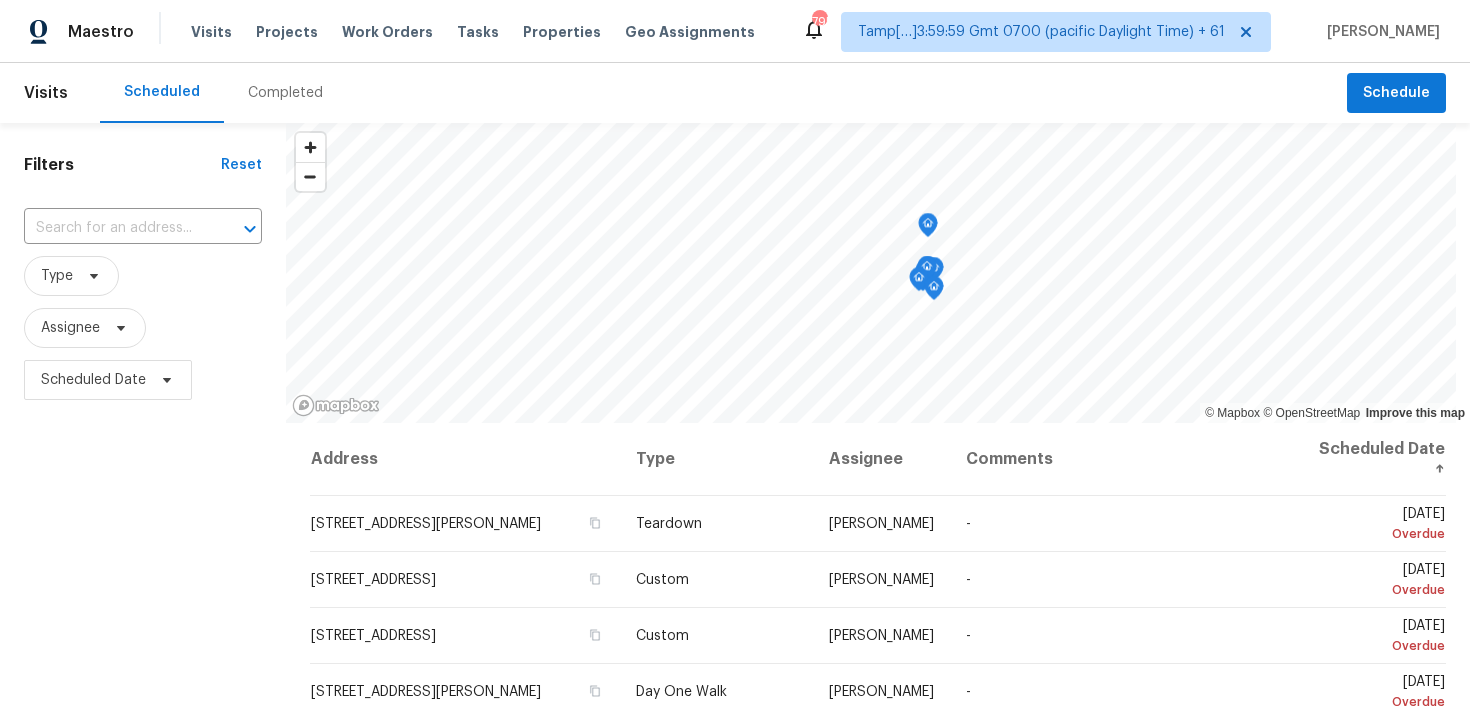 click on "Completed" at bounding box center [285, 93] 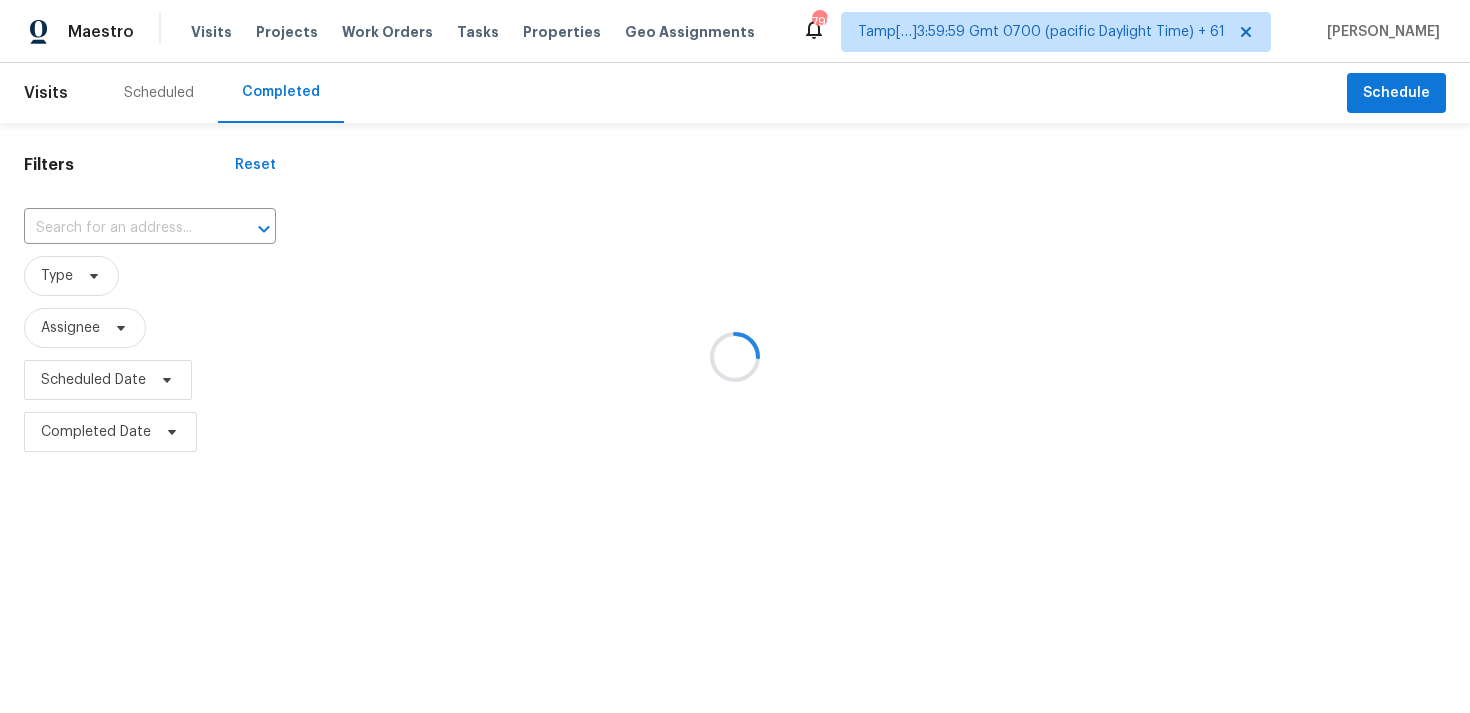 click at bounding box center (735, 356) 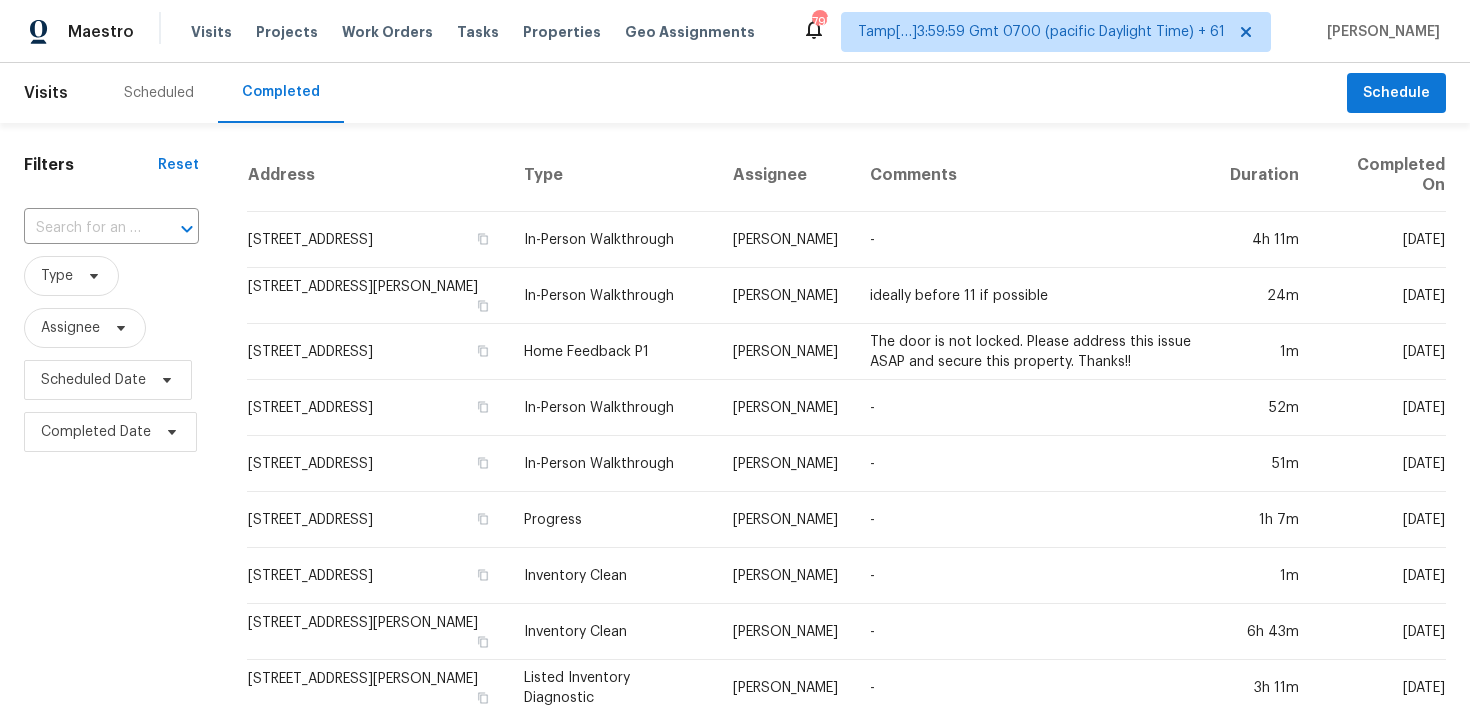 click on "​" at bounding box center [111, 228] 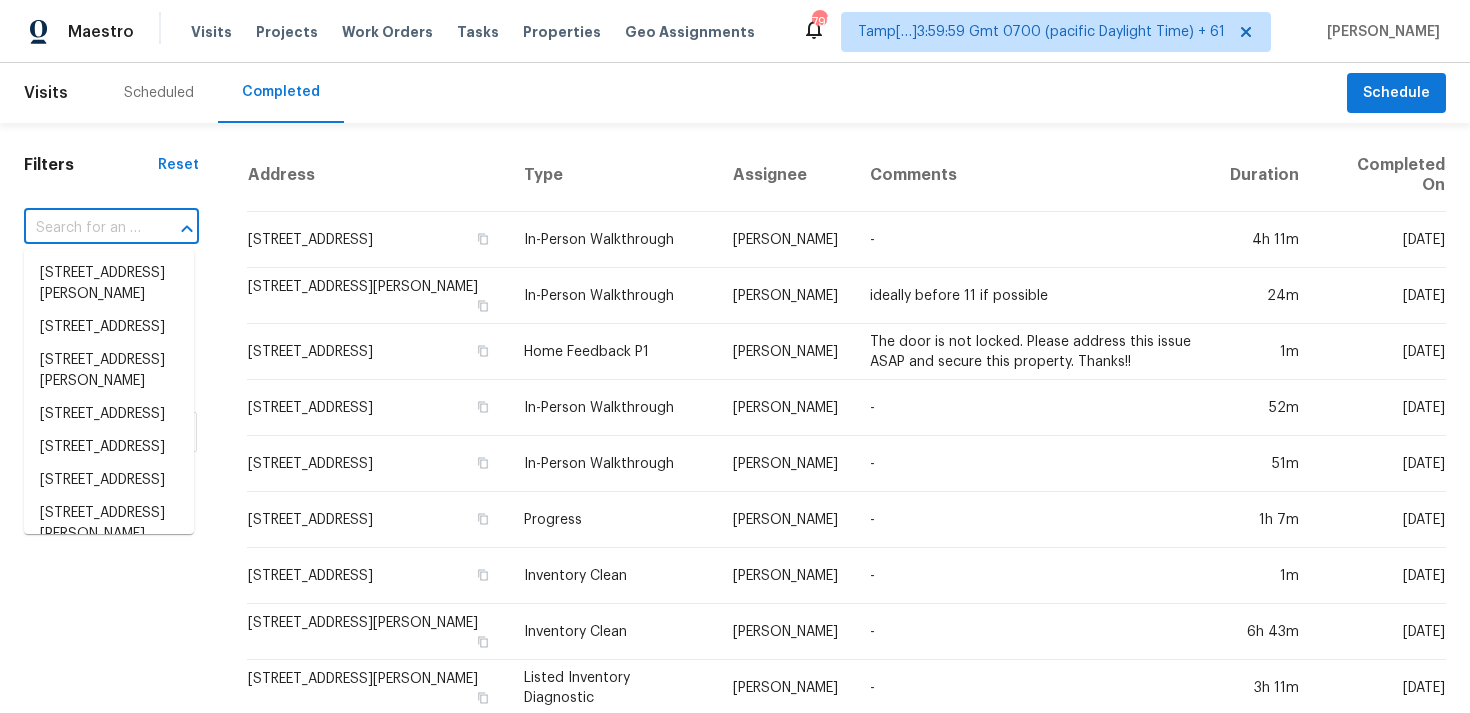 paste on "[STREET_ADDRESS]" 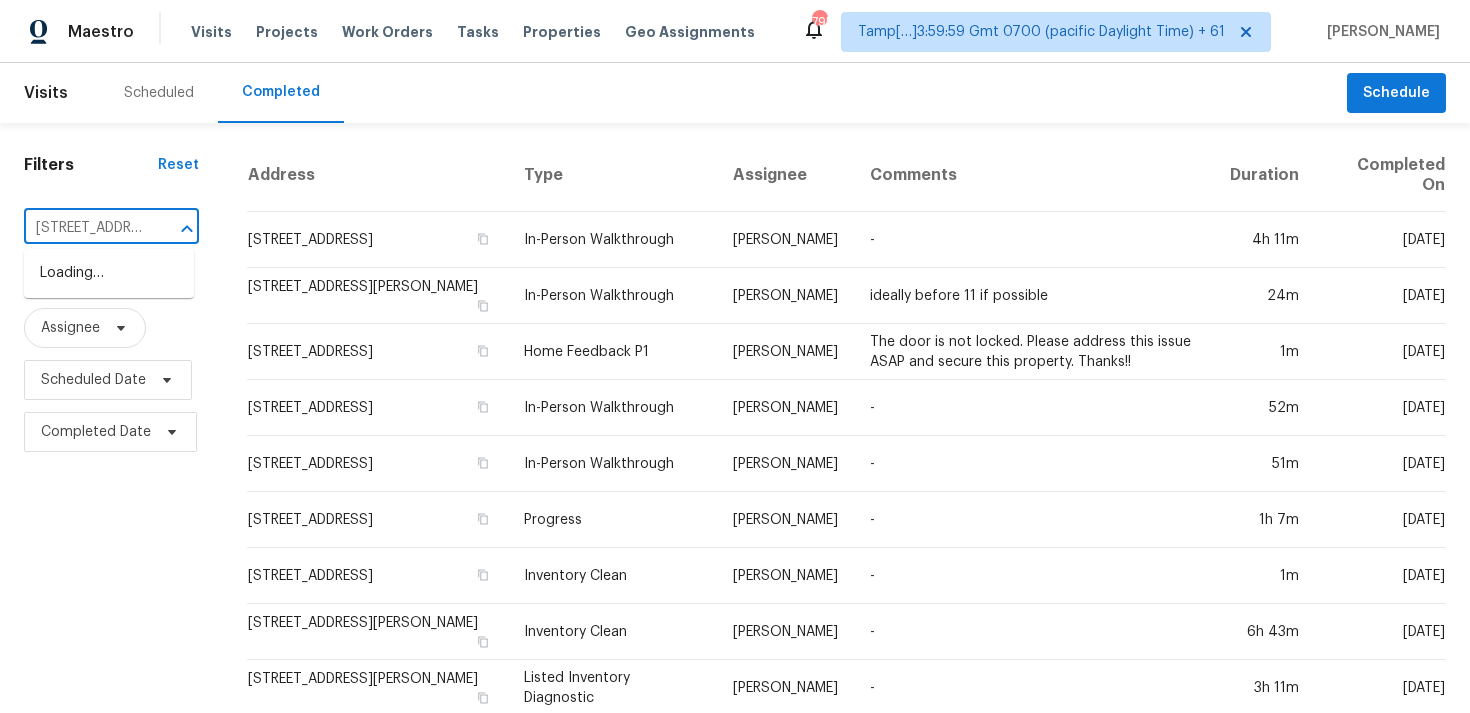 scroll, scrollTop: 0, scrollLeft: 234, axis: horizontal 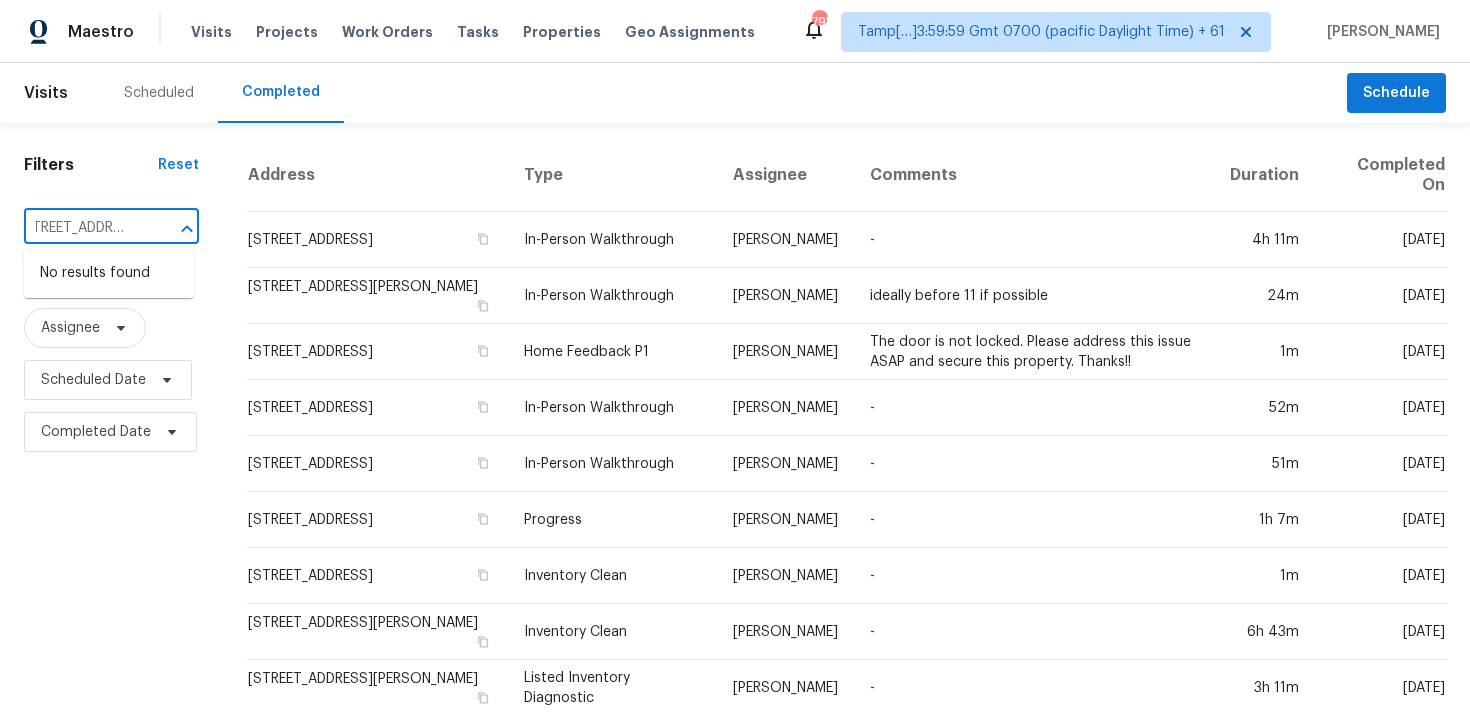 type on "[STREET_ADDRESS]" 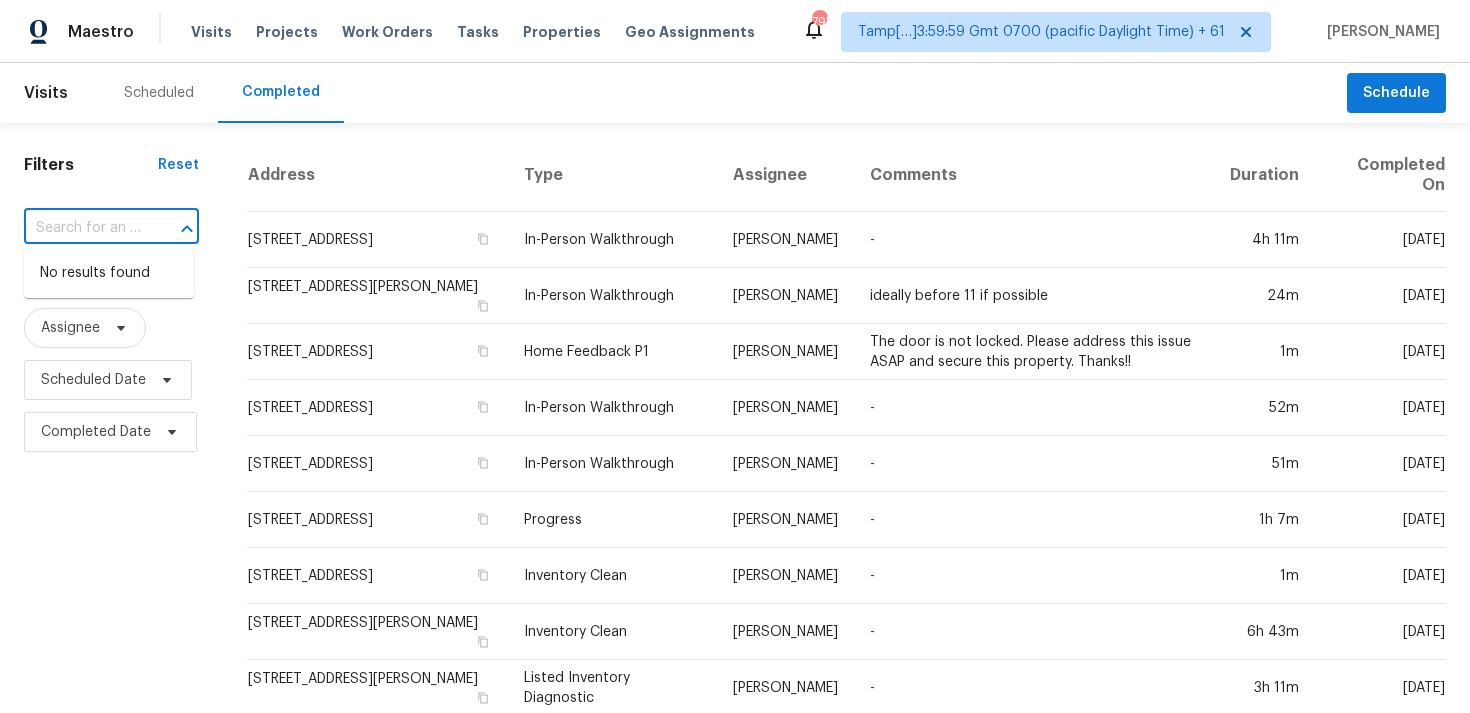 scroll, scrollTop: 0, scrollLeft: 0, axis: both 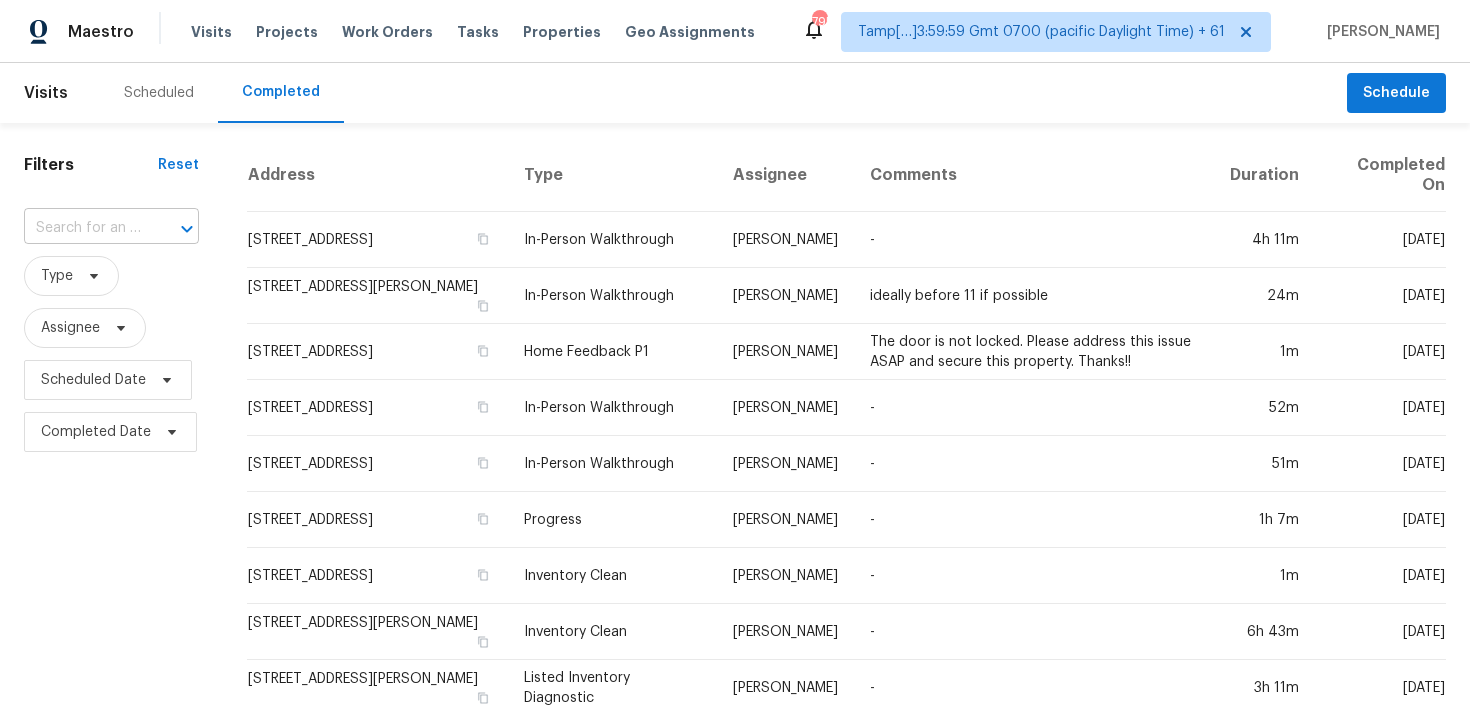 click at bounding box center [83, 228] 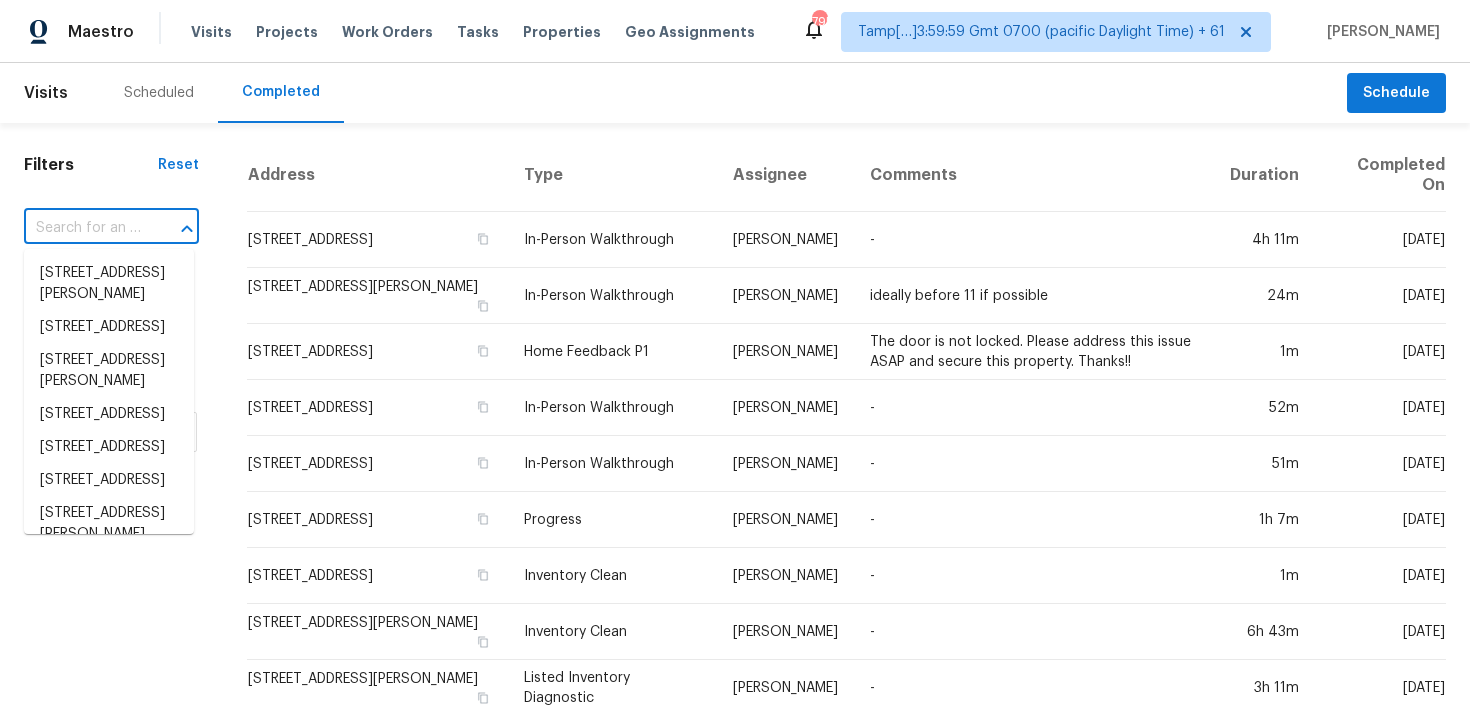 paste on "[STREET_ADDRESS]" 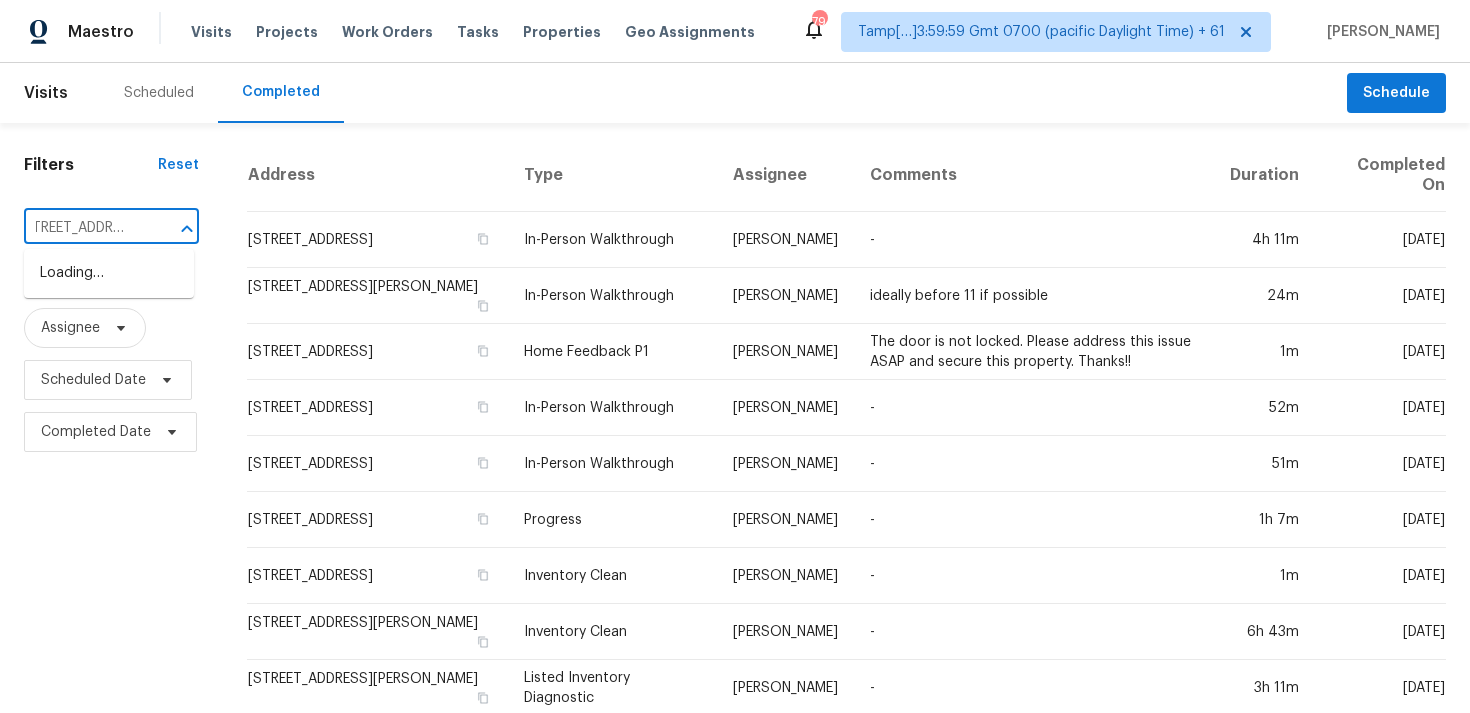 type on "[STREET_ADDRESS]" 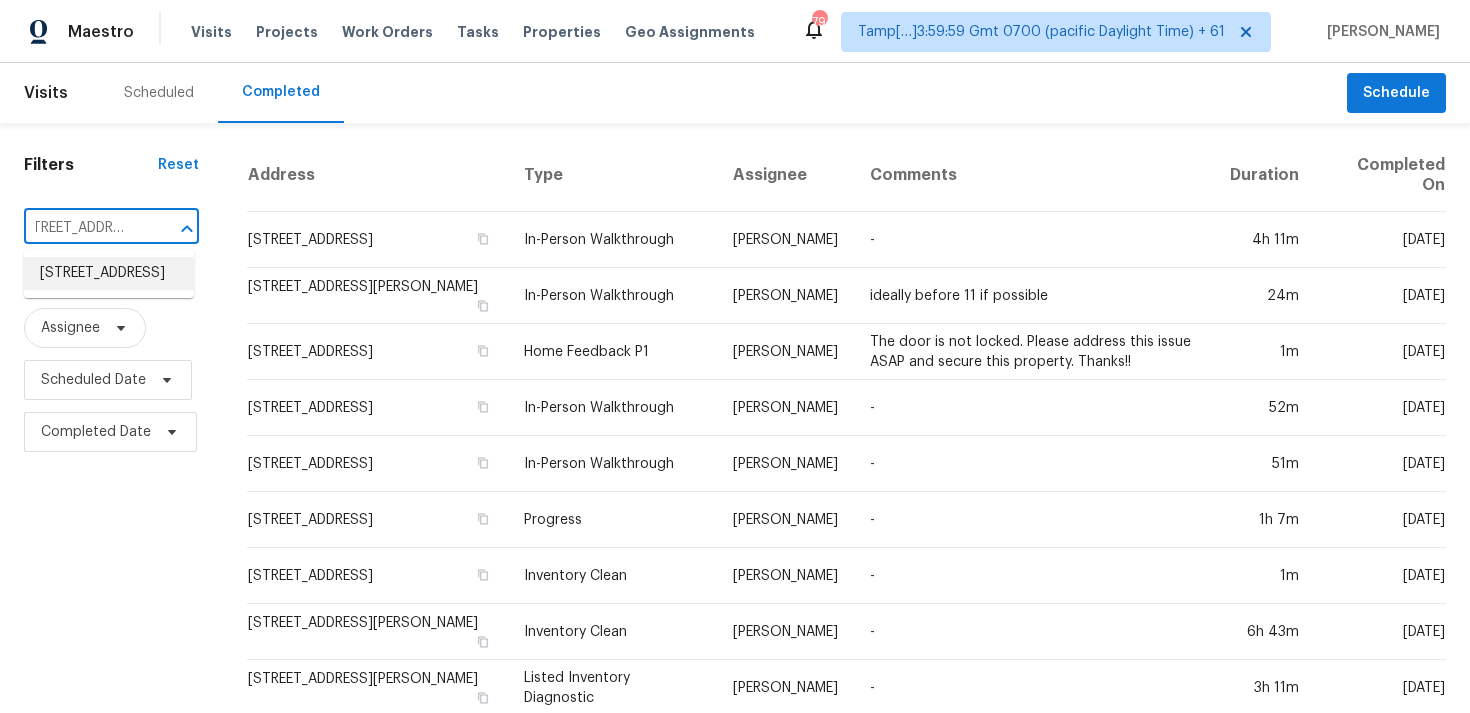 click on "[STREET_ADDRESS]" at bounding box center [109, 273] 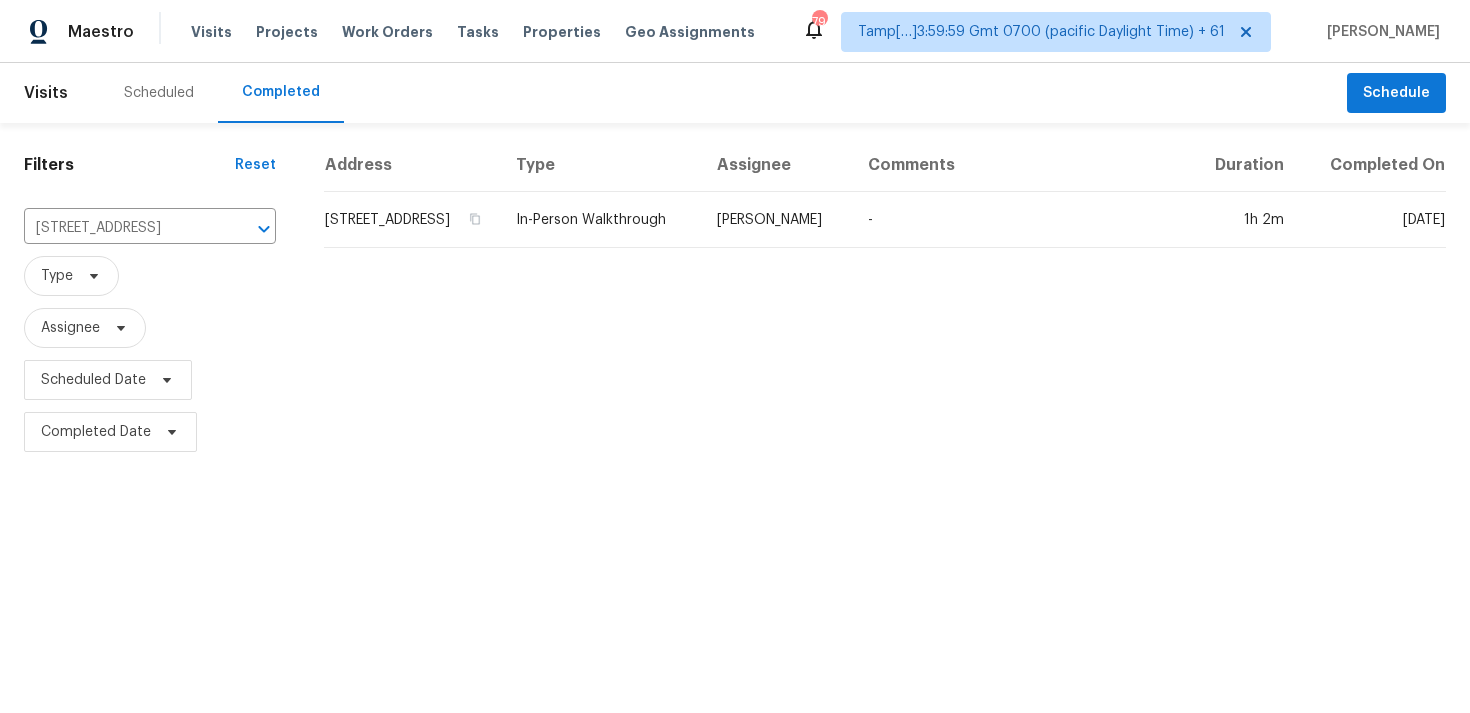 click on "[STREET_ADDRESS]" at bounding box center [412, 220] 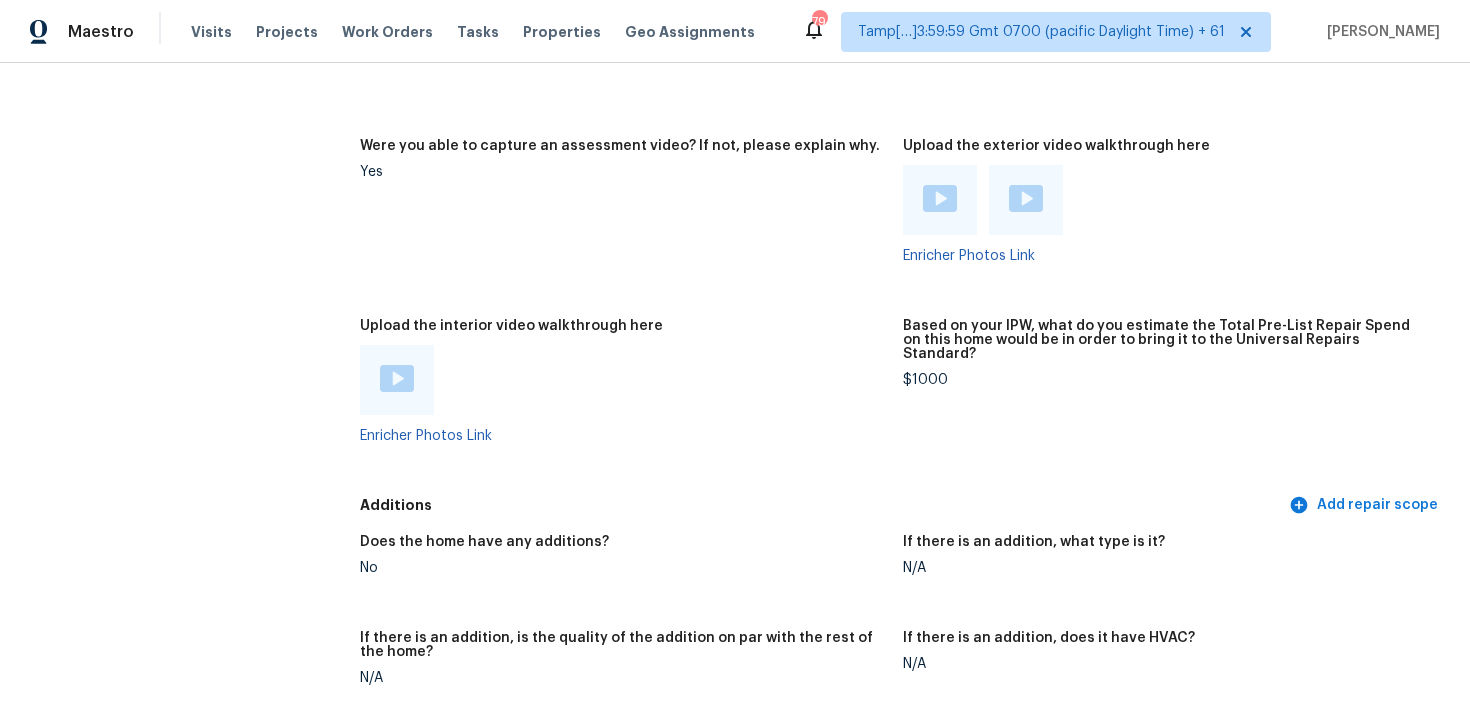 scroll, scrollTop: 4220, scrollLeft: 0, axis: vertical 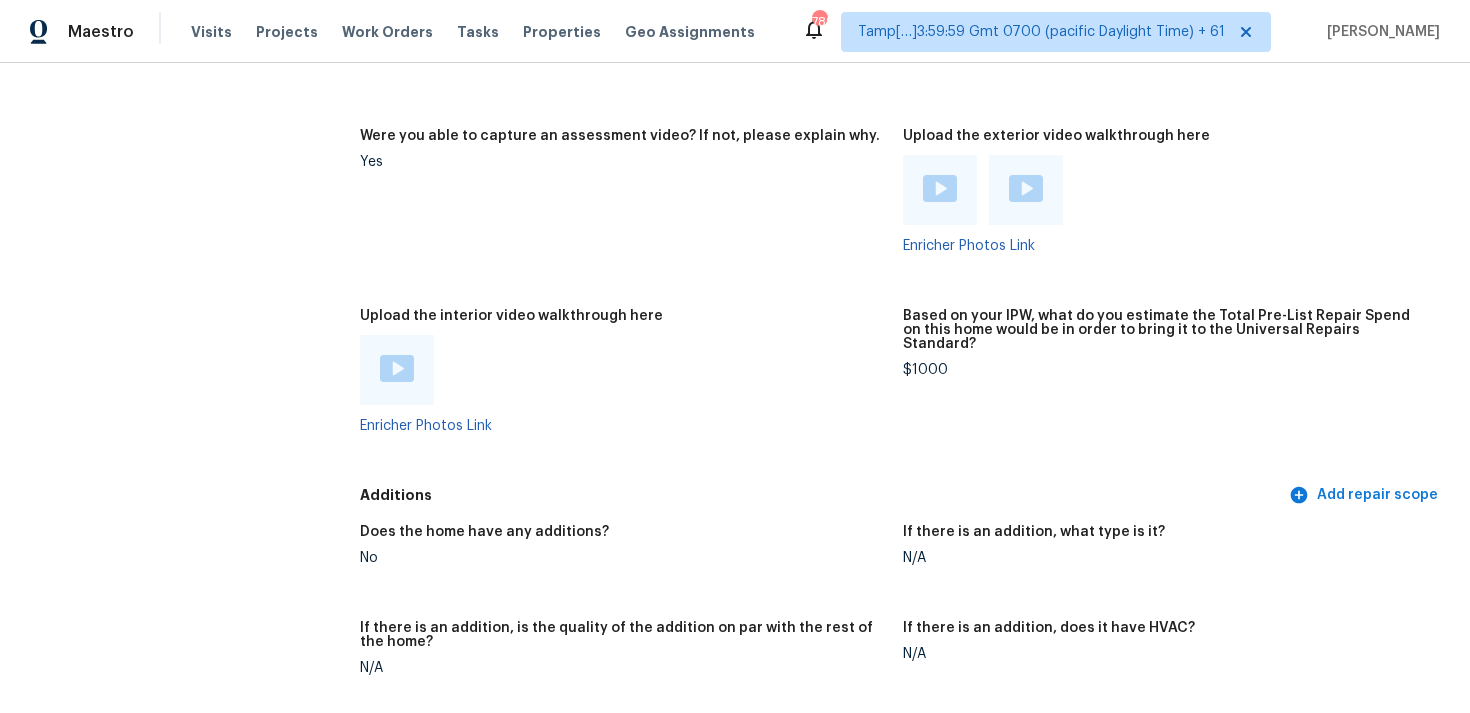 click at bounding box center (623, 370) 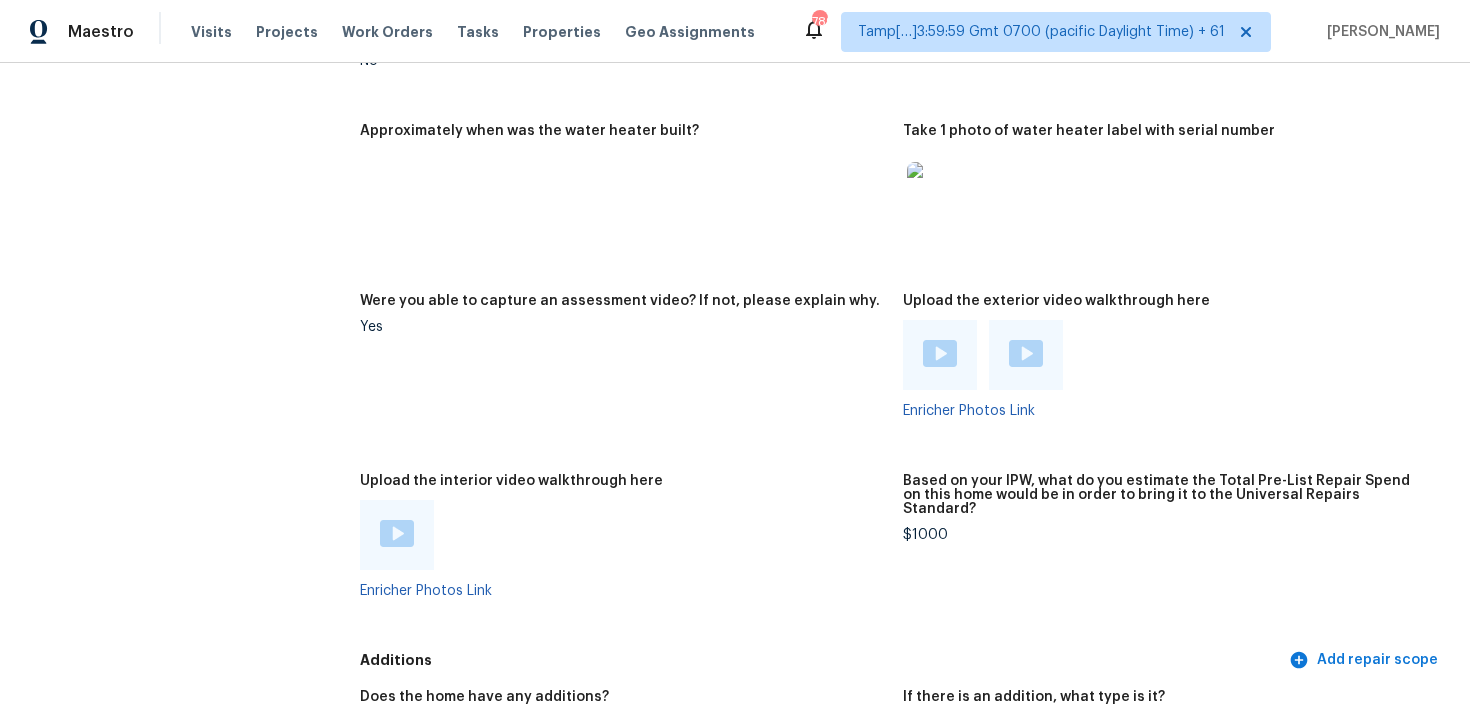 scroll, scrollTop: 4088, scrollLeft: 0, axis: vertical 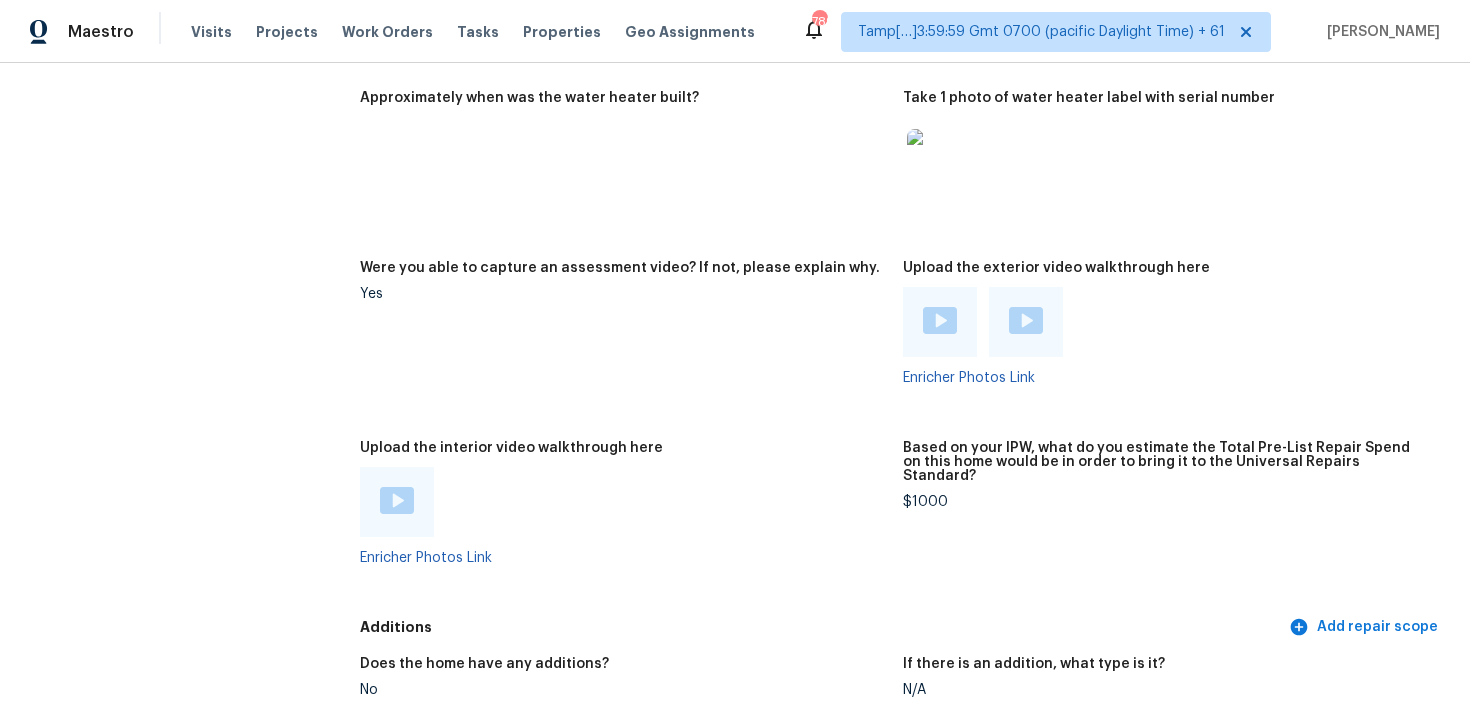 click on "Upload the interior video walkthrough here" at bounding box center [623, 454] 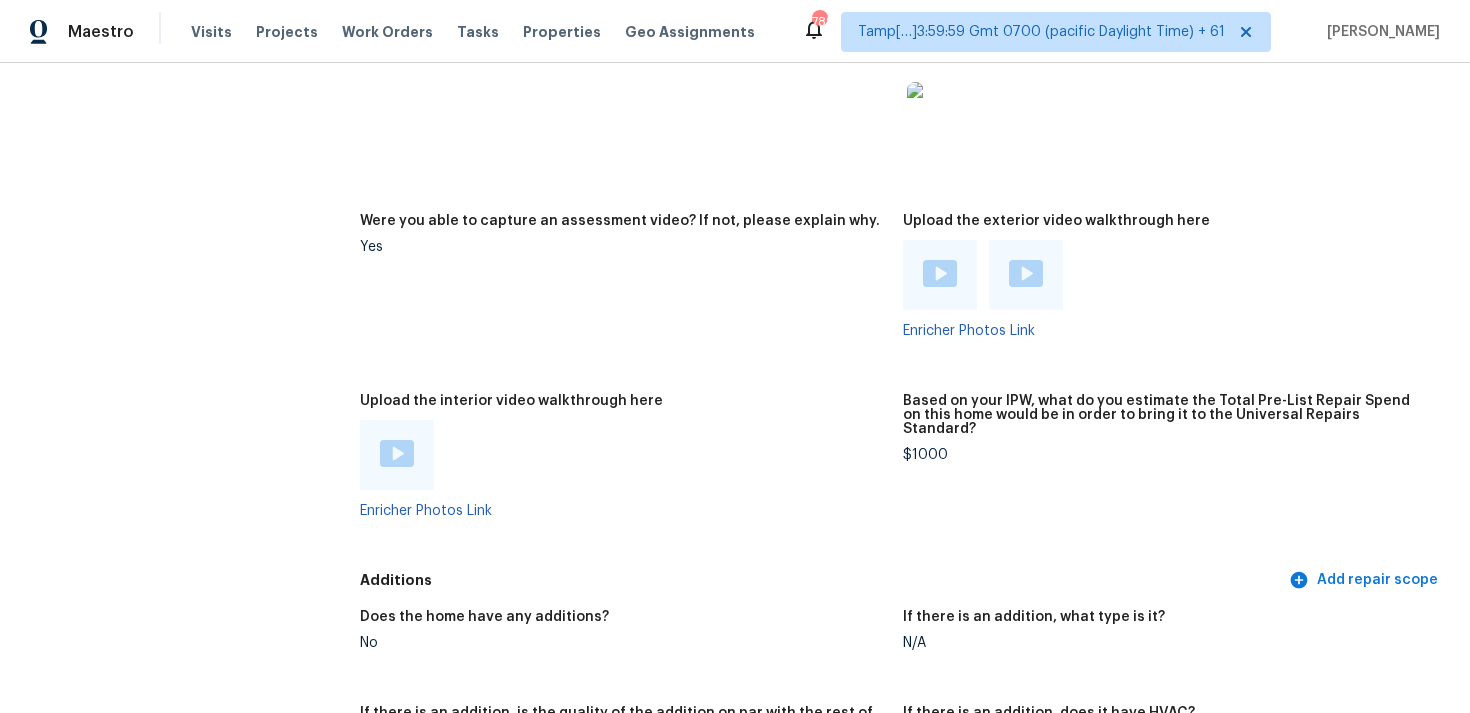 click on "Were you able to capture an assessment video? If not, please explain why. Yes" at bounding box center [631, 292] 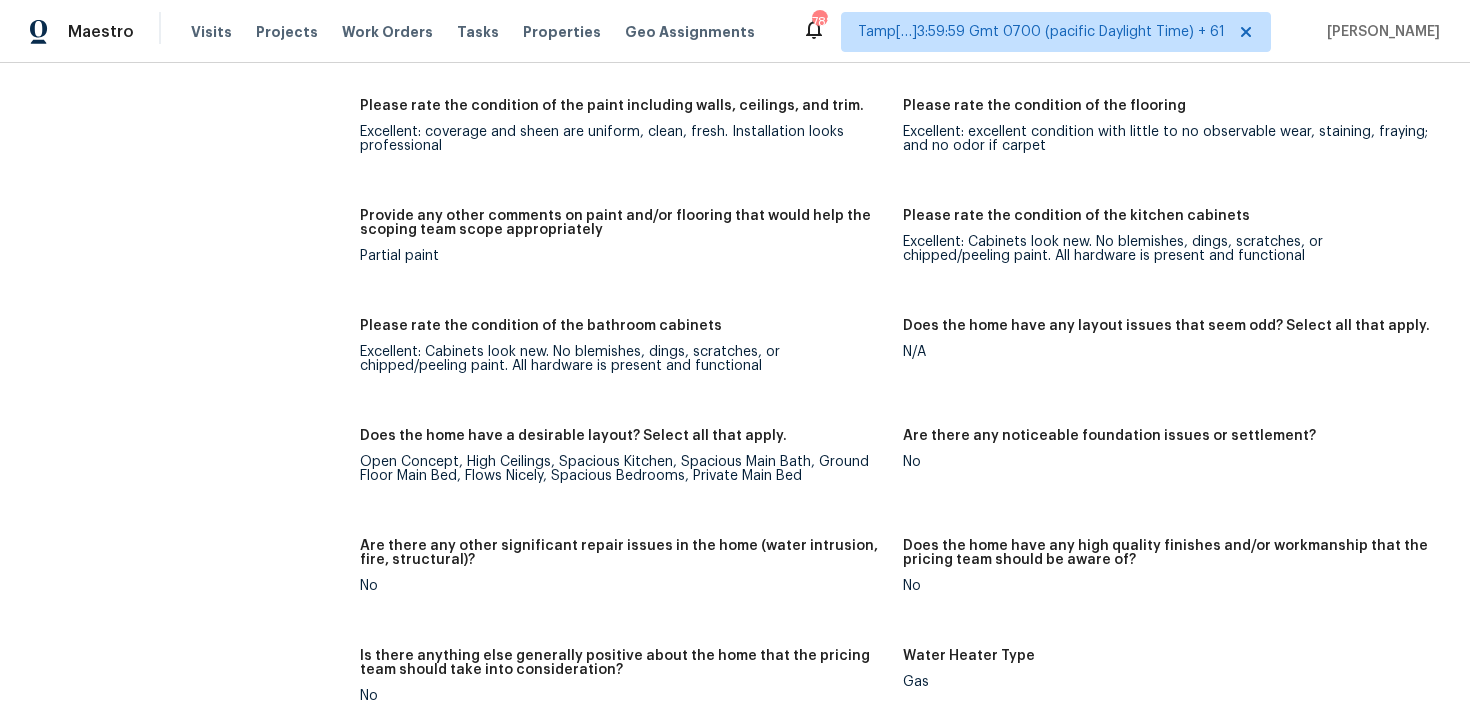 scroll, scrollTop: 3326, scrollLeft: 0, axis: vertical 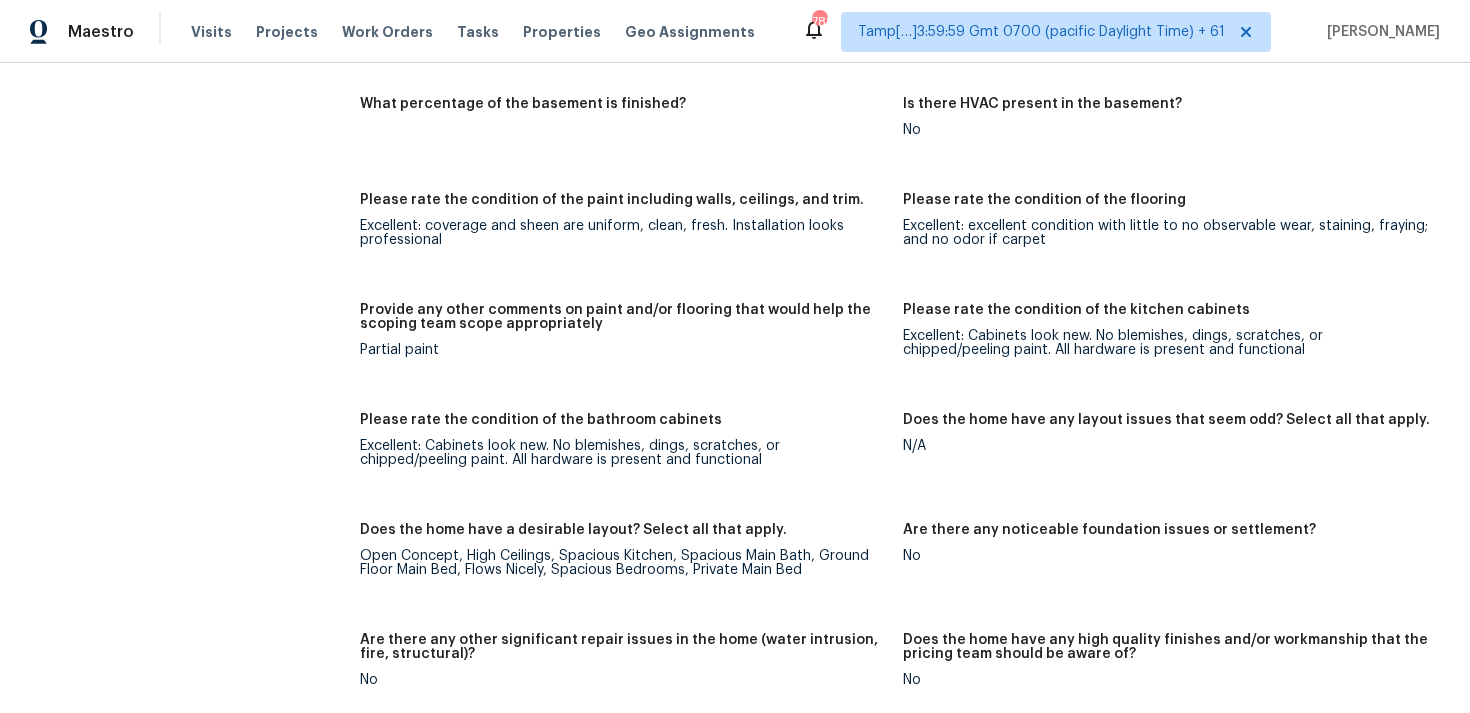 click on "Excellent: Cabinets look new. No blemishes, dings, scratches, or chipped/peeling paint. All hardware is present and functional" at bounding box center (623, 453) 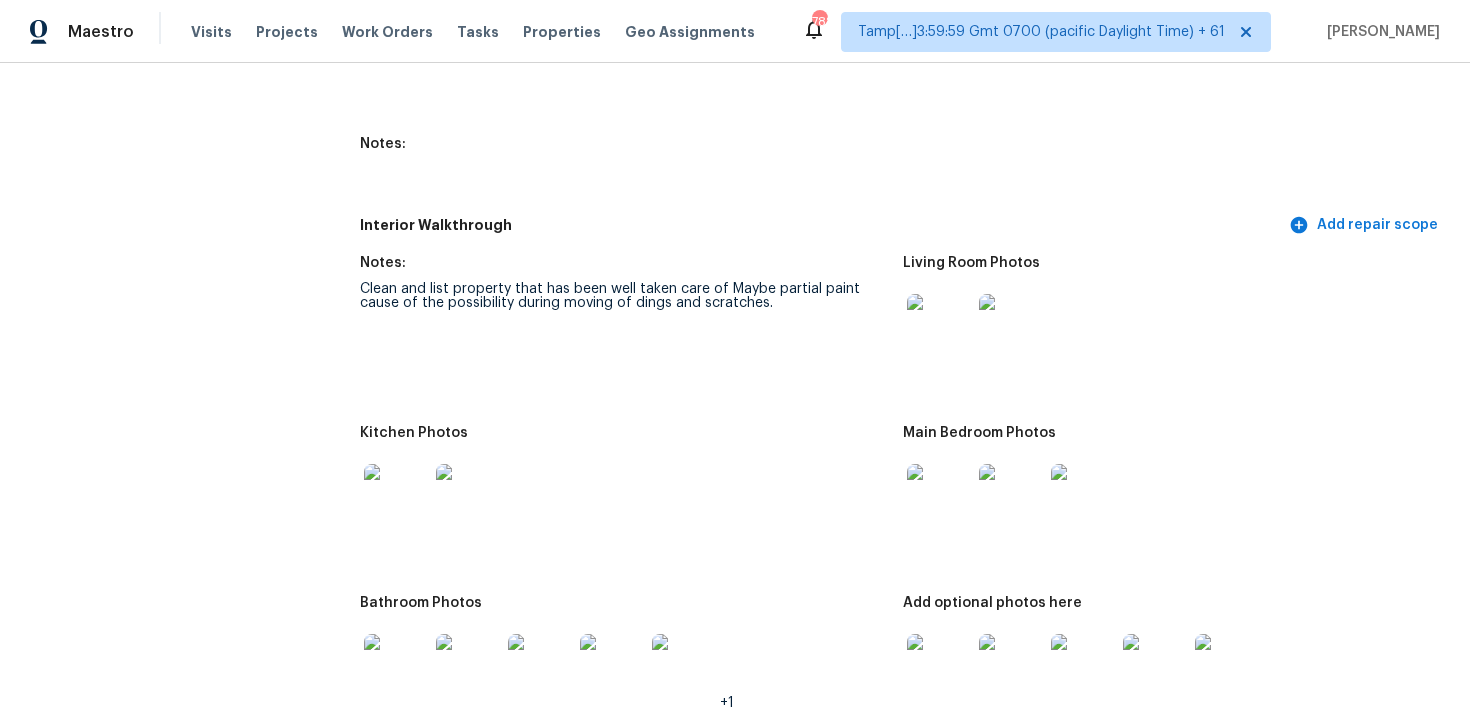scroll, scrollTop: 2553, scrollLeft: 0, axis: vertical 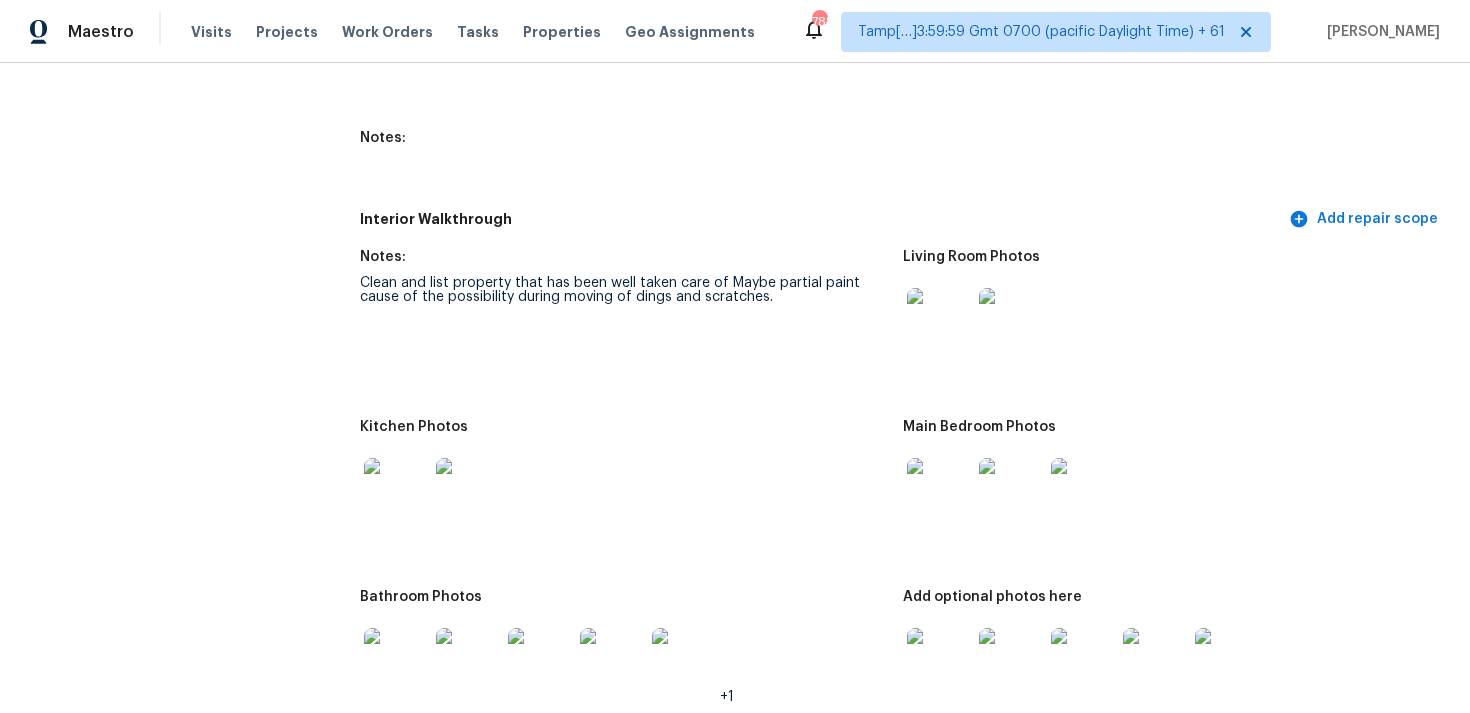 click on "Kitchen Photos" at bounding box center [623, 433] 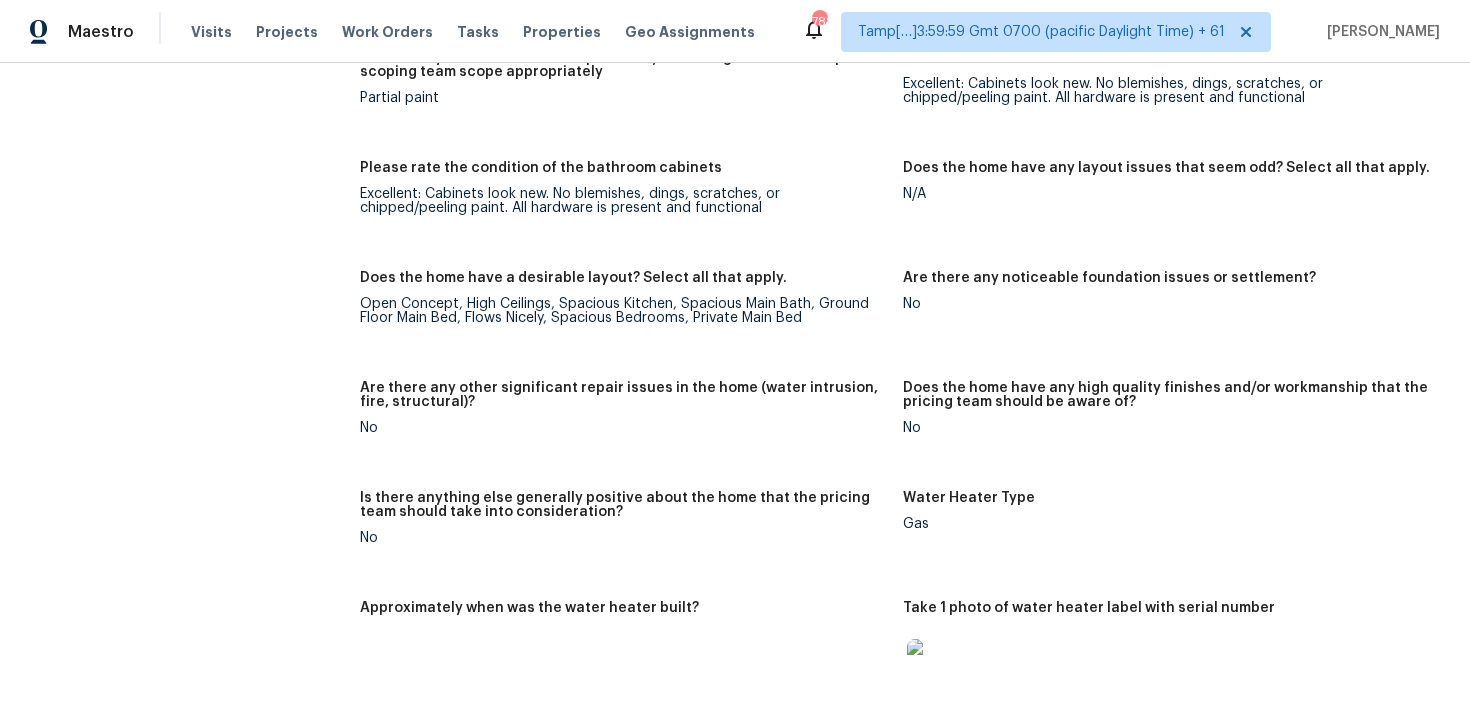 scroll, scrollTop: 3579, scrollLeft: 0, axis: vertical 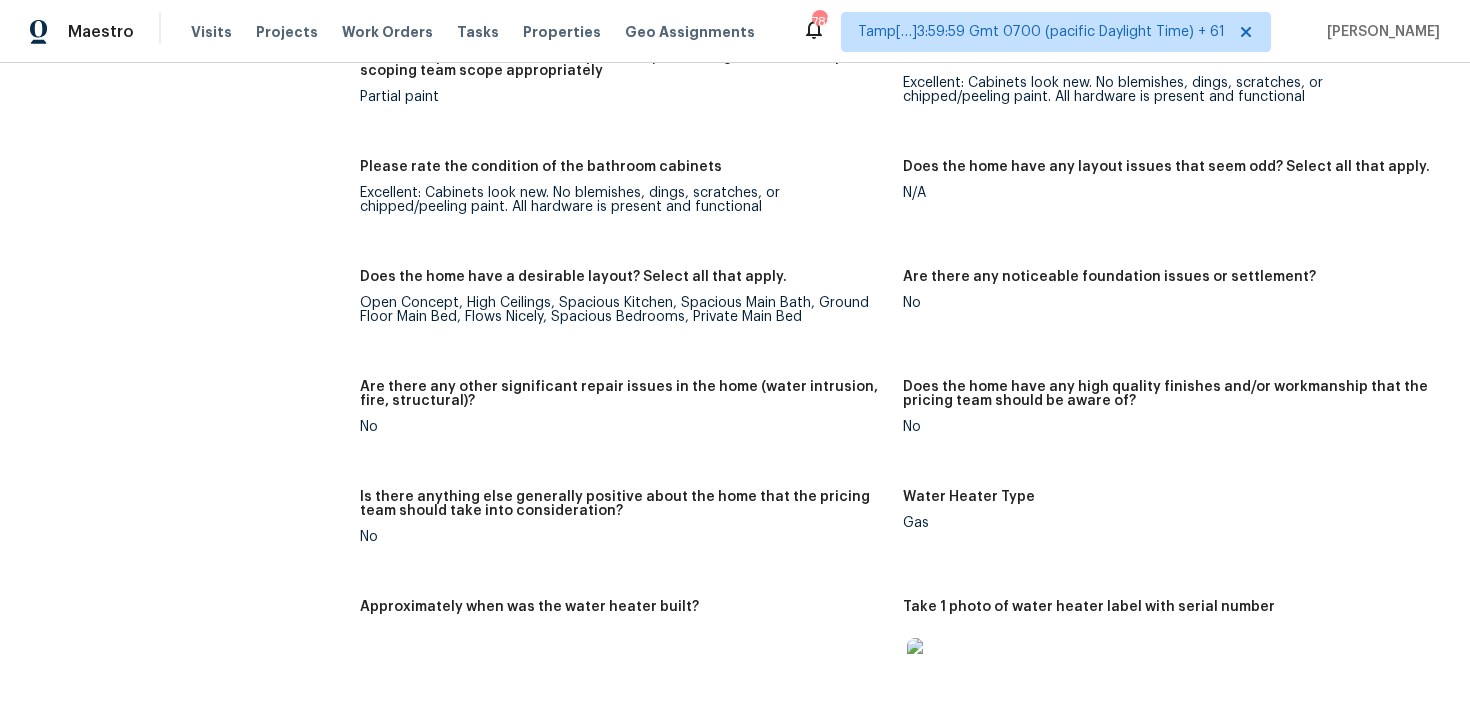 click on "Notes: Clean and list property that has been well taken care of
Maybe partial paint cause of the possibility during moving of dings and scratches. Living Room Photos Kitchen Photos Main Bedroom Photos Bathroom Photos  +1 Add optional photos here Were you able to access the interior of the home and conduct a walkthrough? Yes Does the home have a basement? No basement What percentage of the basement is finished? Is there HVAC present in the basement? No Please rate the condition of the paint including walls, ceilings, and trim. Excellent: coverage and sheen are uniform, clean, fresh. Installation looks professional Please rate the condition of the flooring Excellent: excellent condition with little to no observable wear, staining, fraying; and no odor if carpet Provide any other comments on paint and/or flooring that would help the scoping team scope appropriately Partial paint Please rate the condition of the kitchen cabinets Please rate the condition of the bathroom cabinets N/A No No No No Water Heater Type" at bounding box center [903, 165] 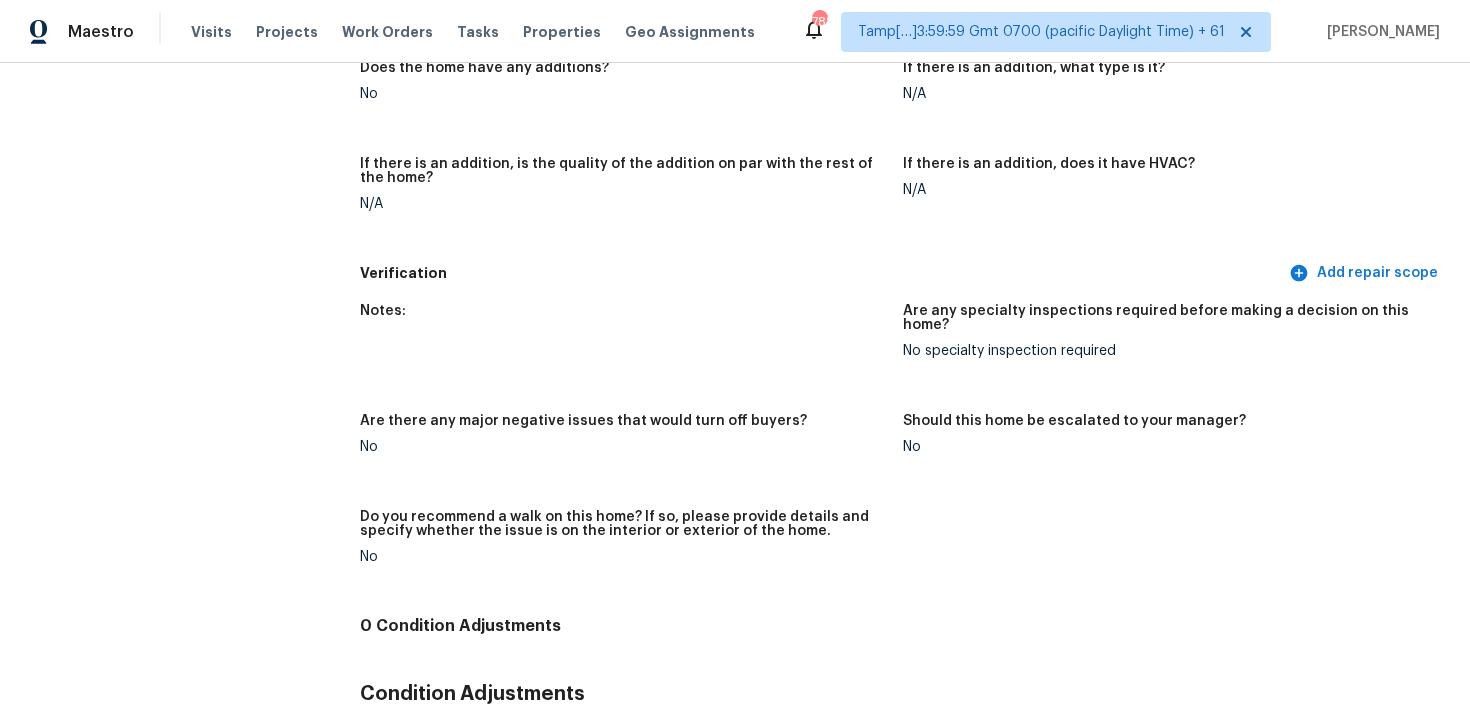 scroll, scrollTop: 4755, scrollLeft: 0, axis: vertical 